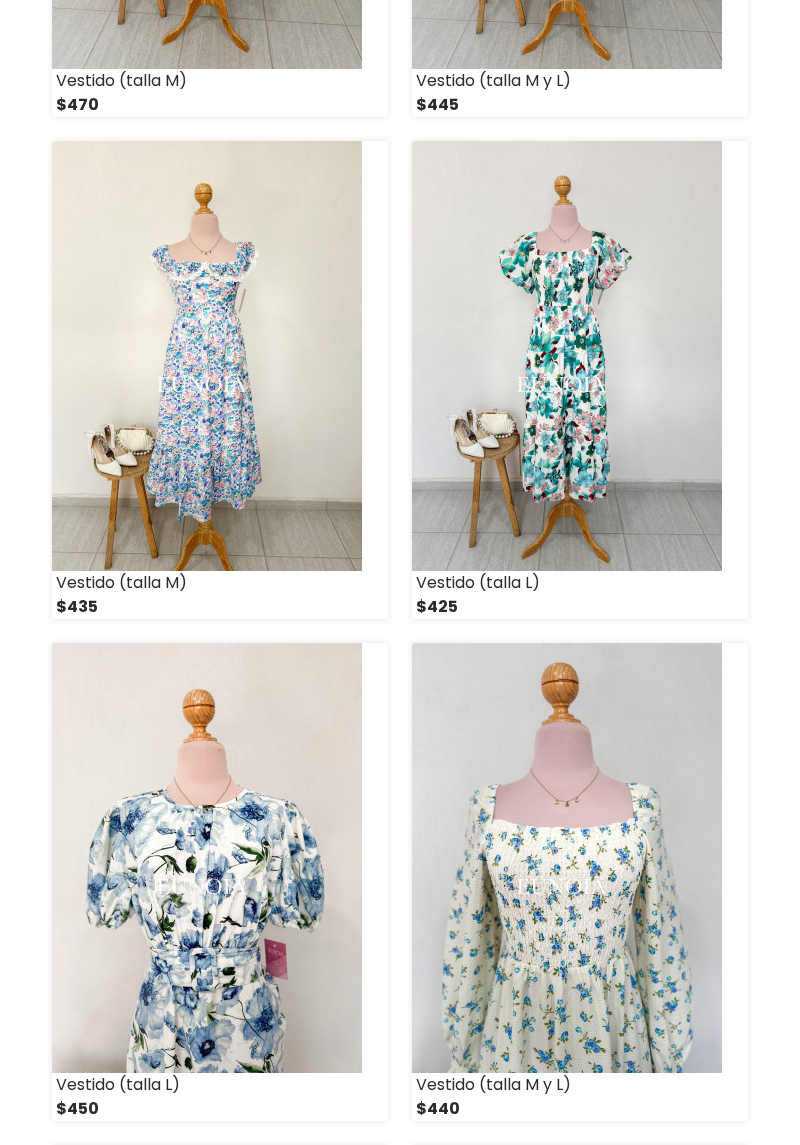 scroll, scrollTop: 4728, scrollLeft: 0, axis: vertical 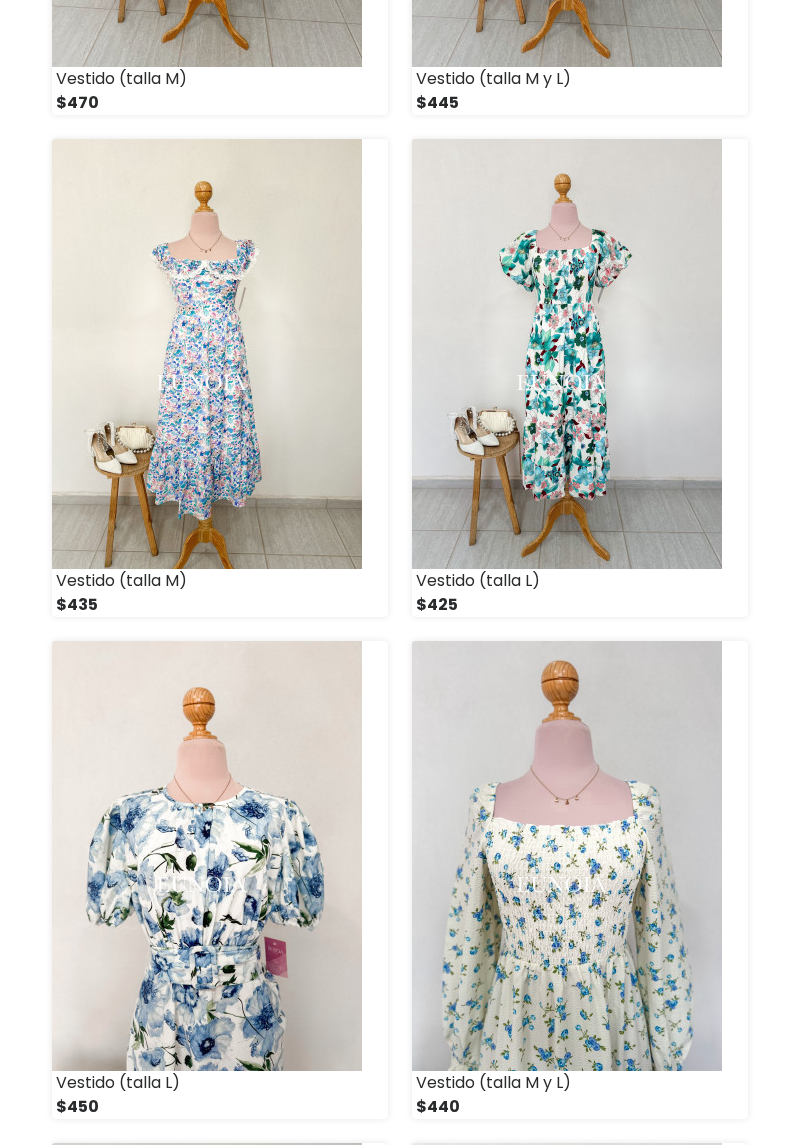 click at bounding box center [207, 856] 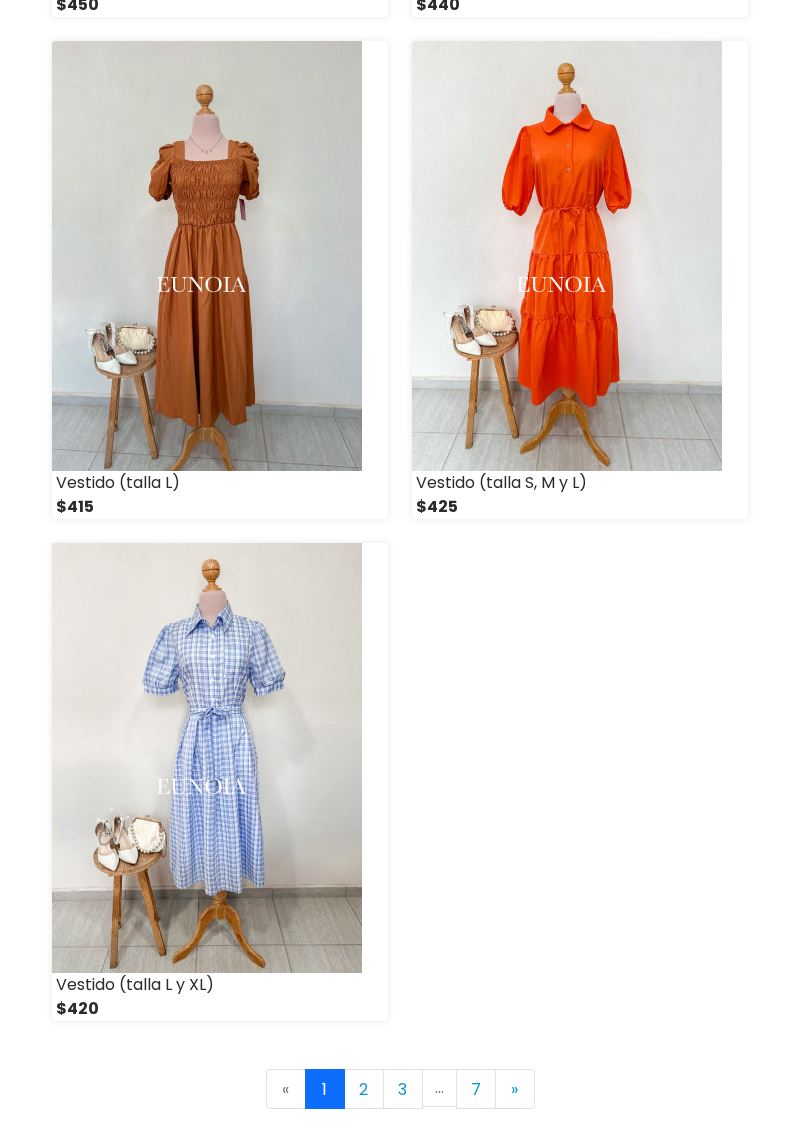 scroll, scrollTop: 5832, scrollLeft: 0, axis: vertical 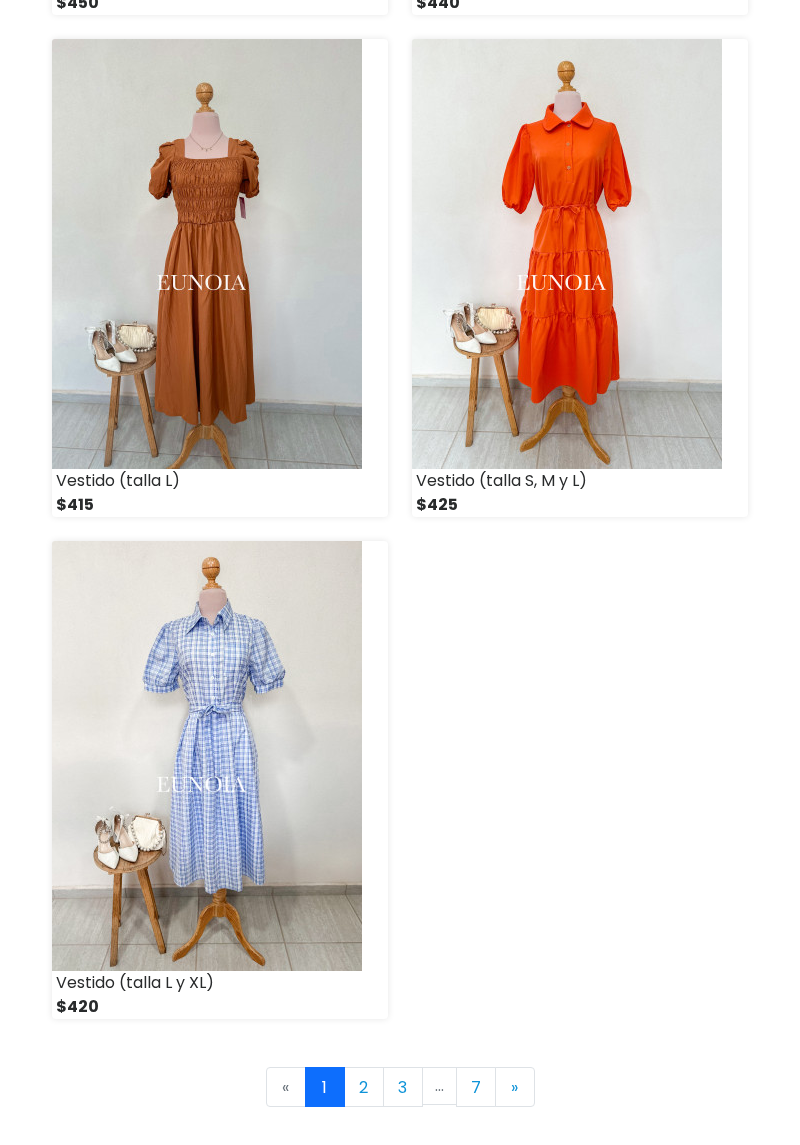 click on "2" at bounding box center [364, 1087] 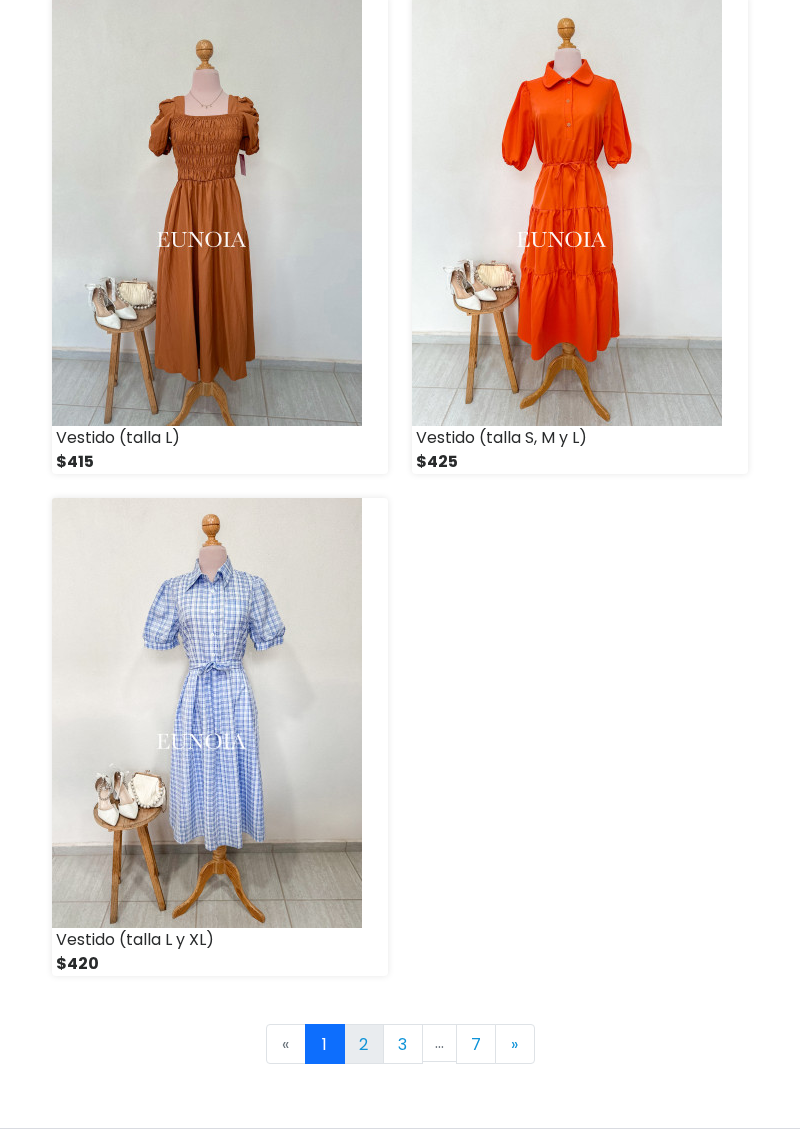 scroll, scrollTop: 5928, scrollLeft: 0, axis: vertical 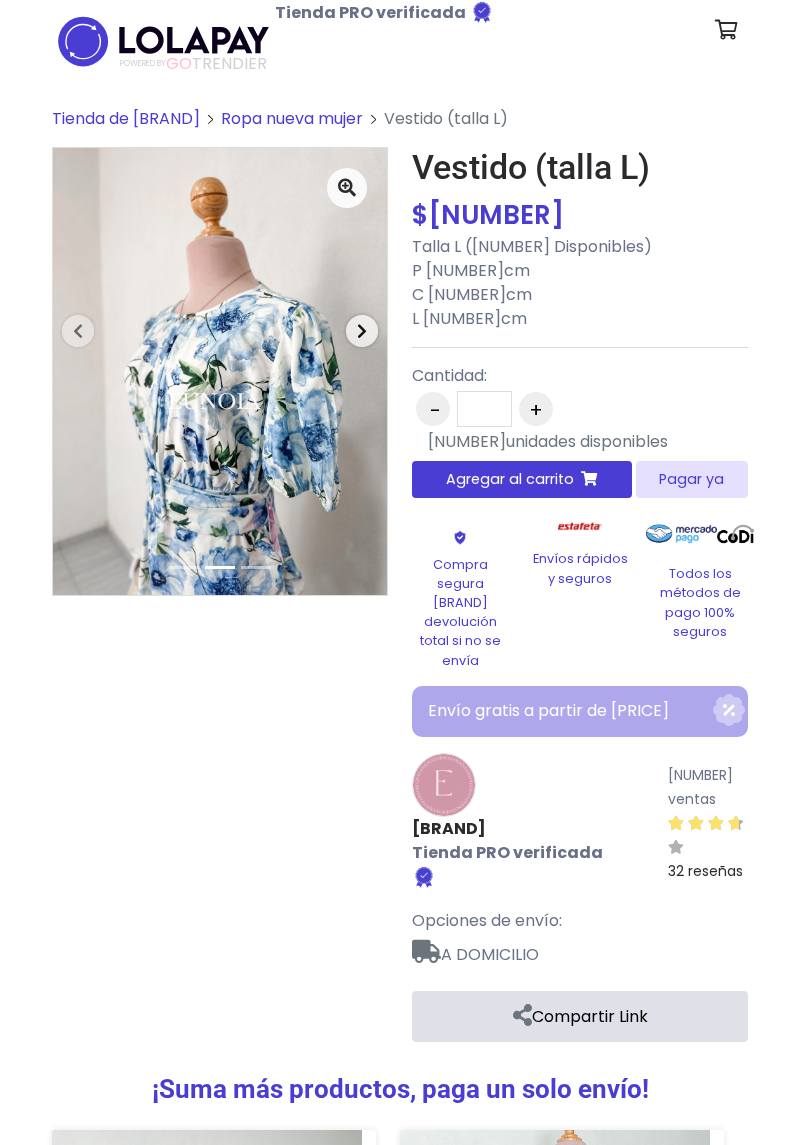 click at bounding box center [362, 331] 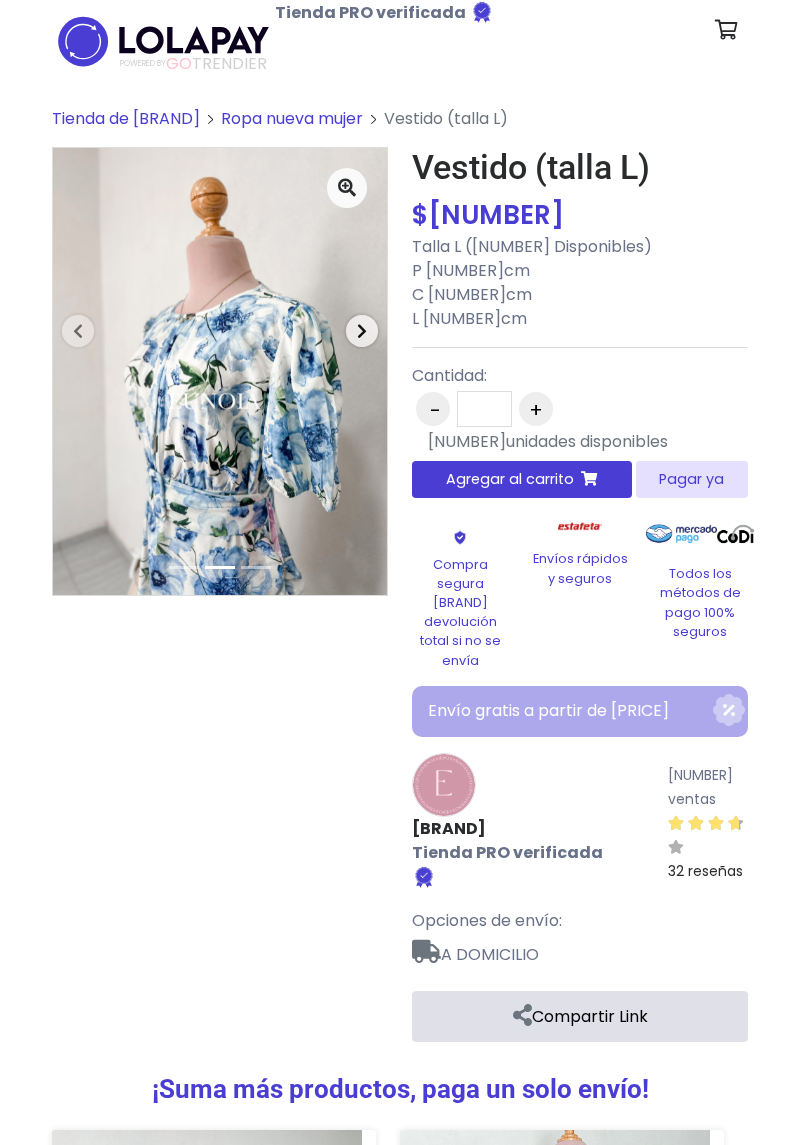 click at bounding box center (362, 331) 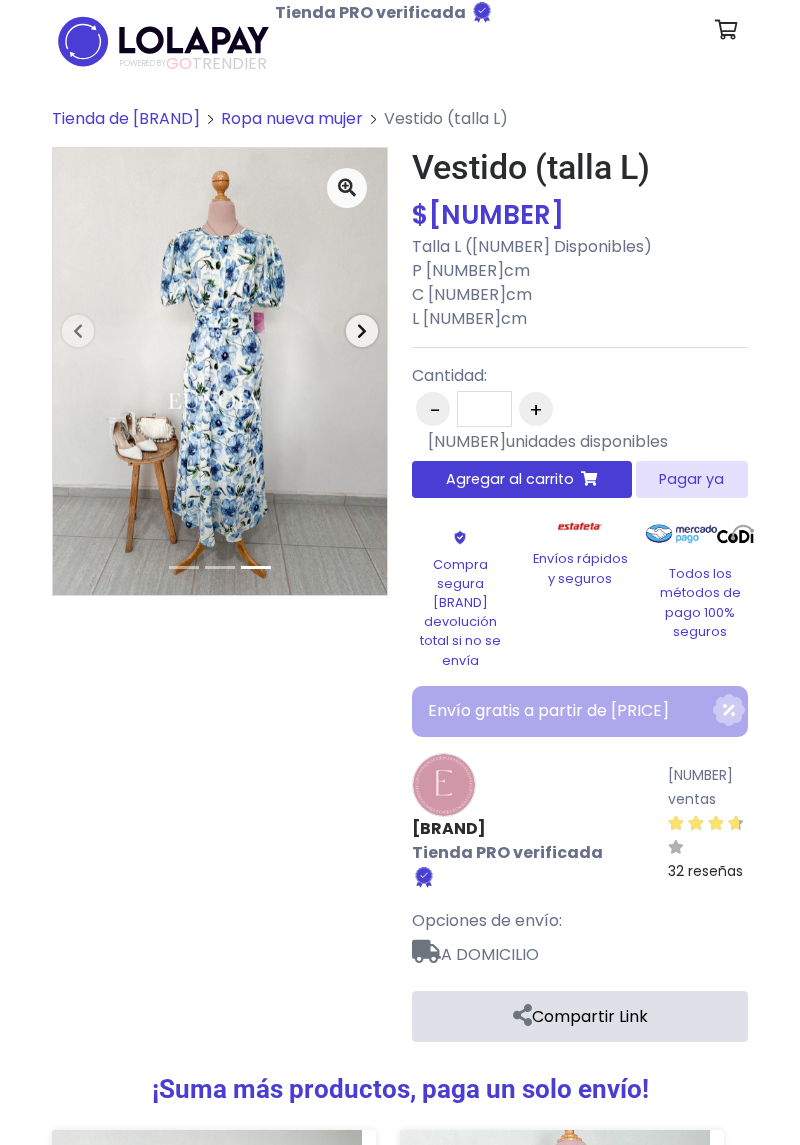 click on "Next" at bounding box center [362, 331] 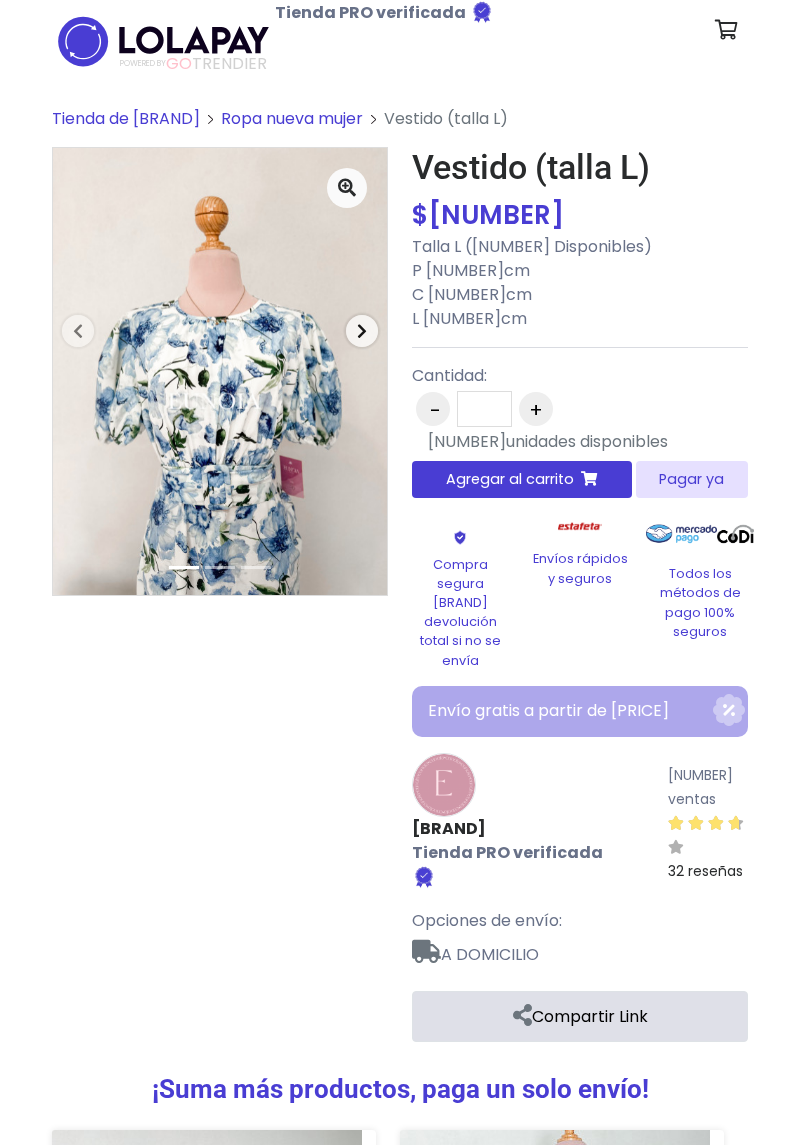 click on "Next" at bounding box center [362, 331] 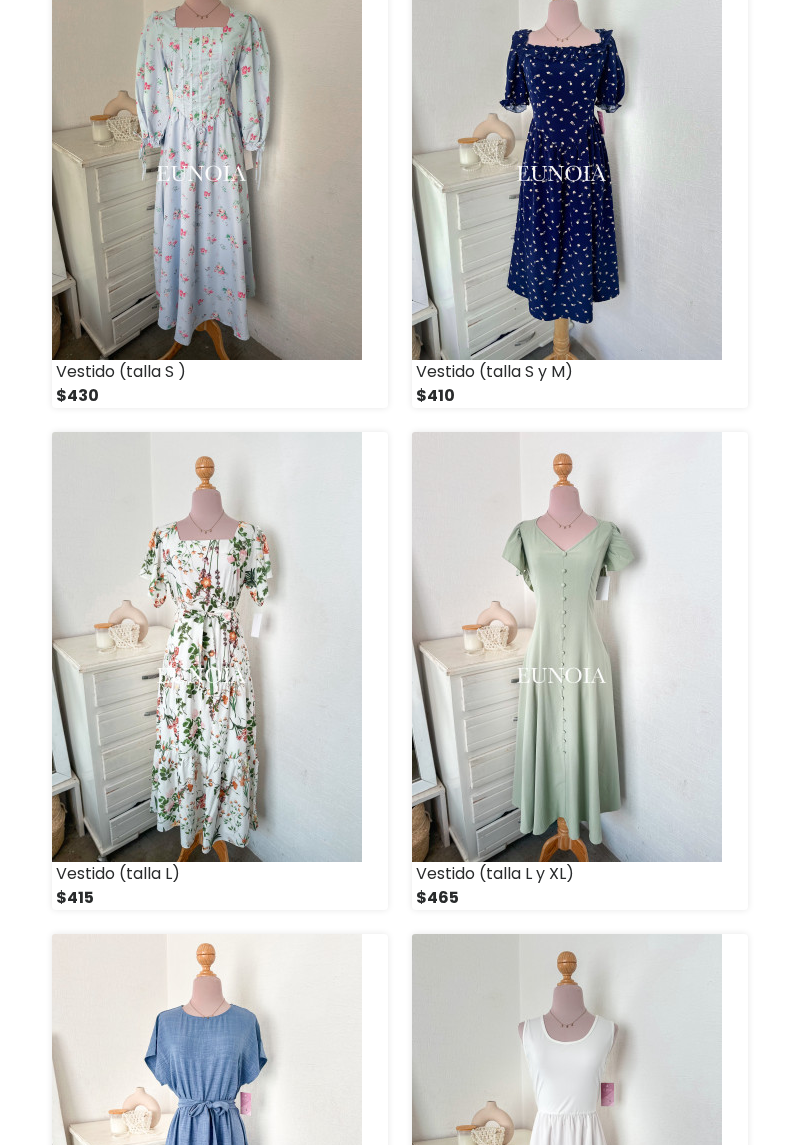 scroll, scrollTop: 1424, scrollLeft: 0, axis: vertical 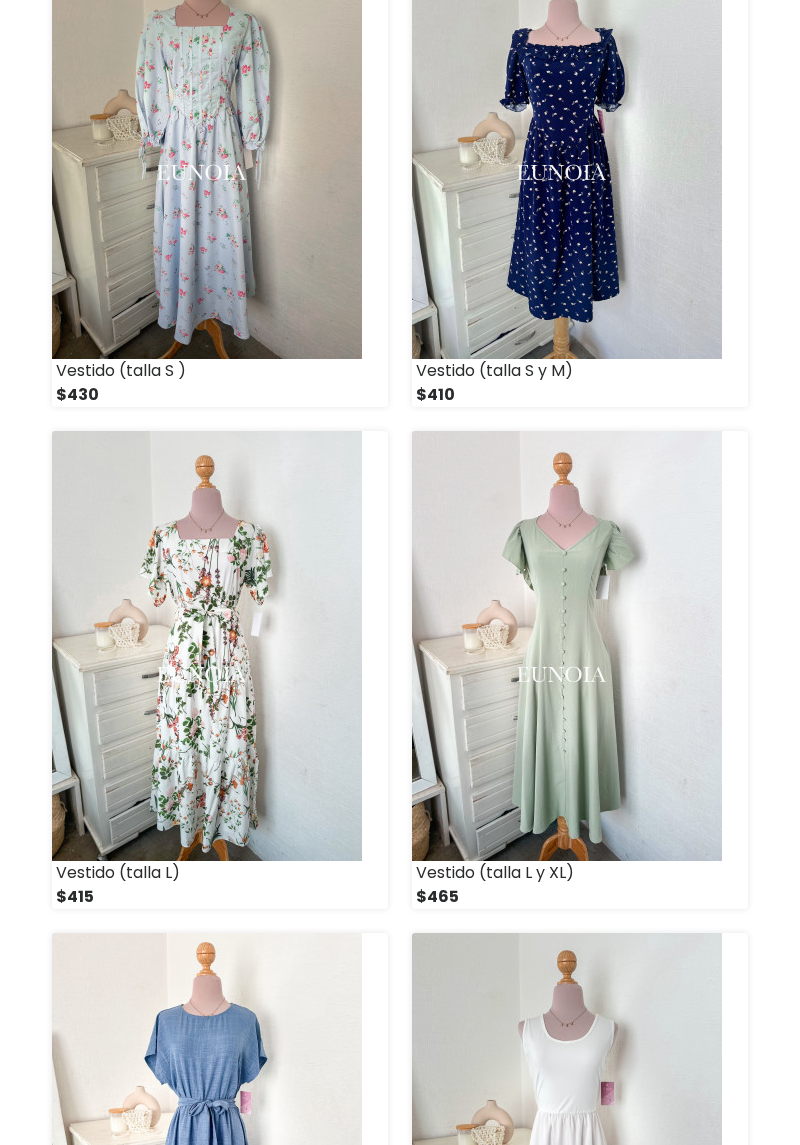 click at bounding box center (567, 646) 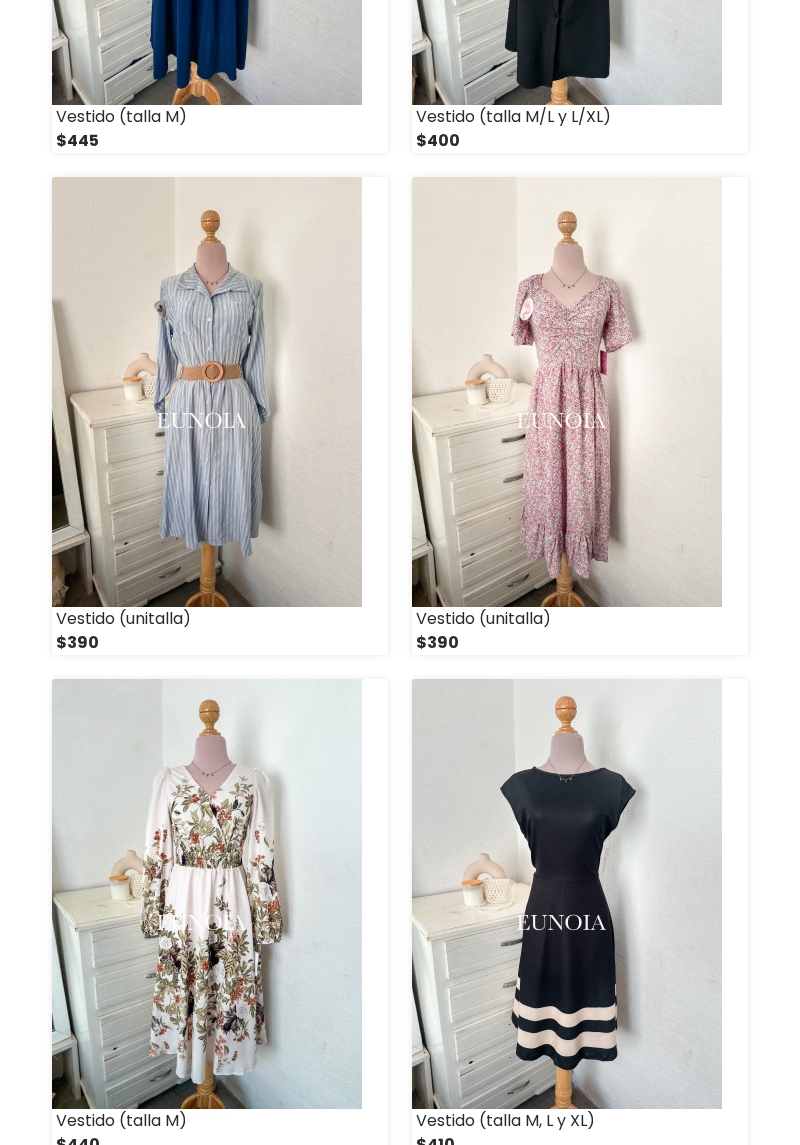 scroll, scrollTop: 3189, scrollLeft: 0, axis: vertical 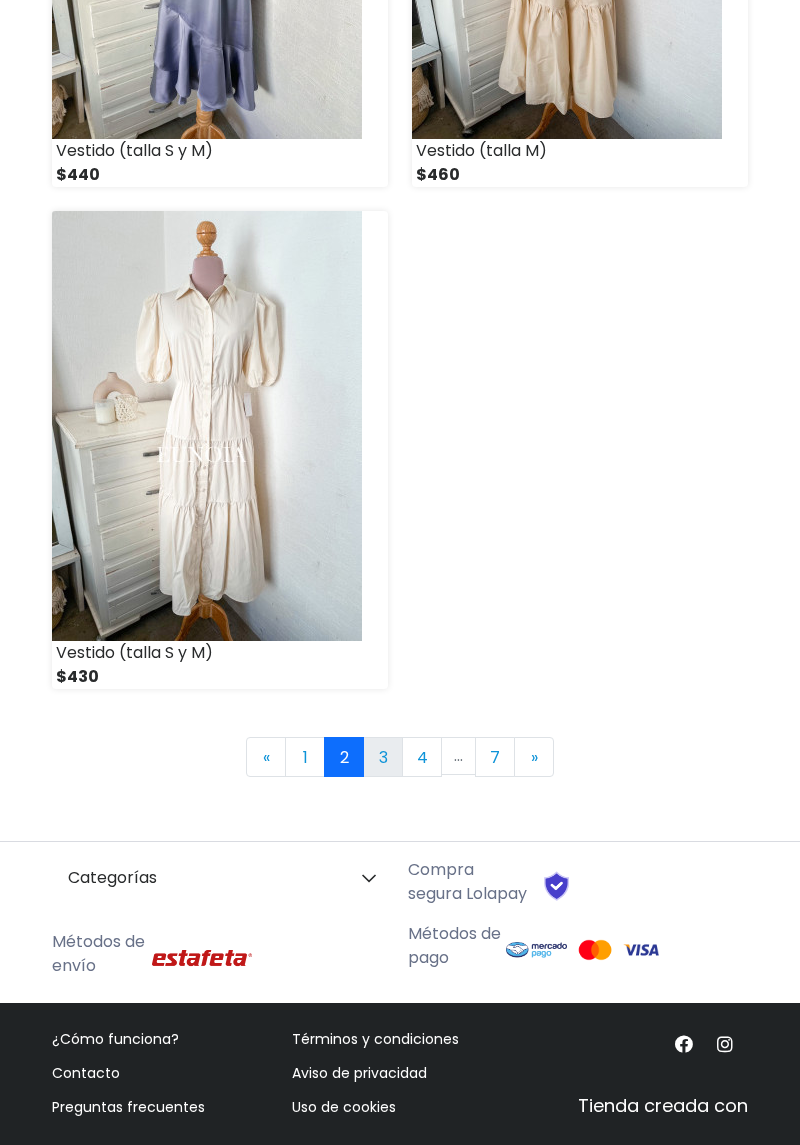 click on "3" at bounding box center (383, 757) 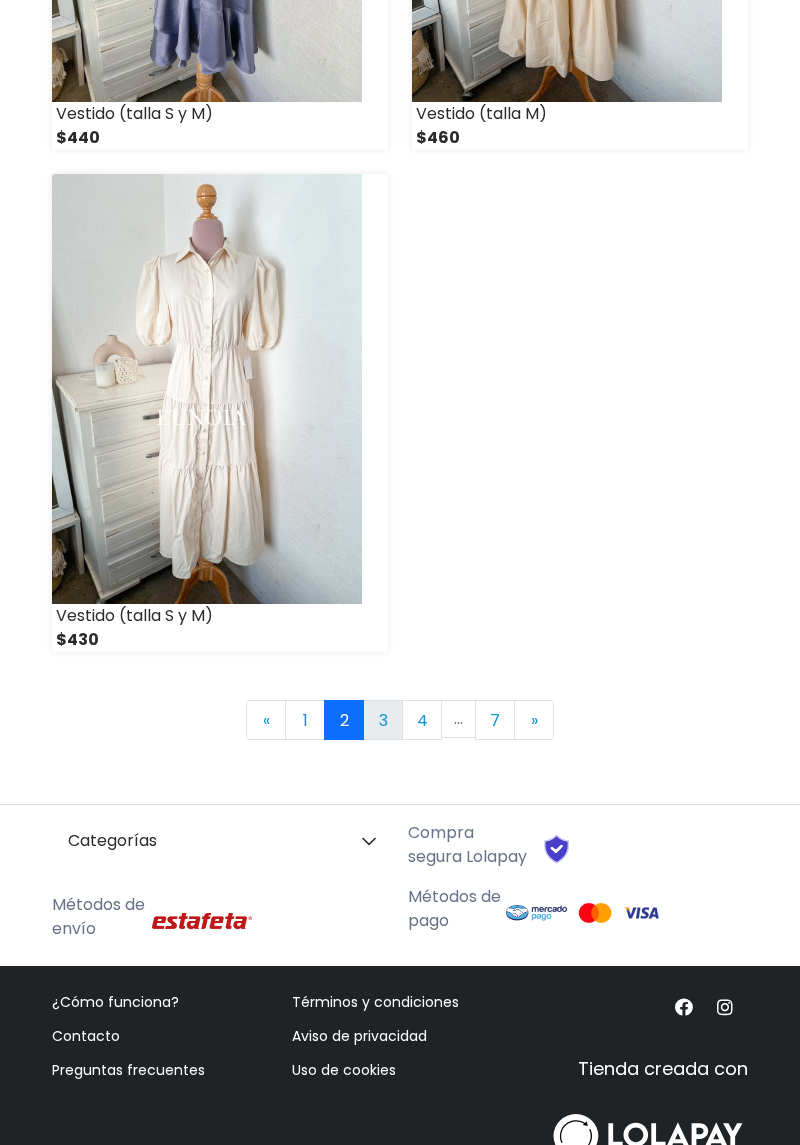 scroll, scrollTop: 6252, scrollLeft: 0, axis: vertical 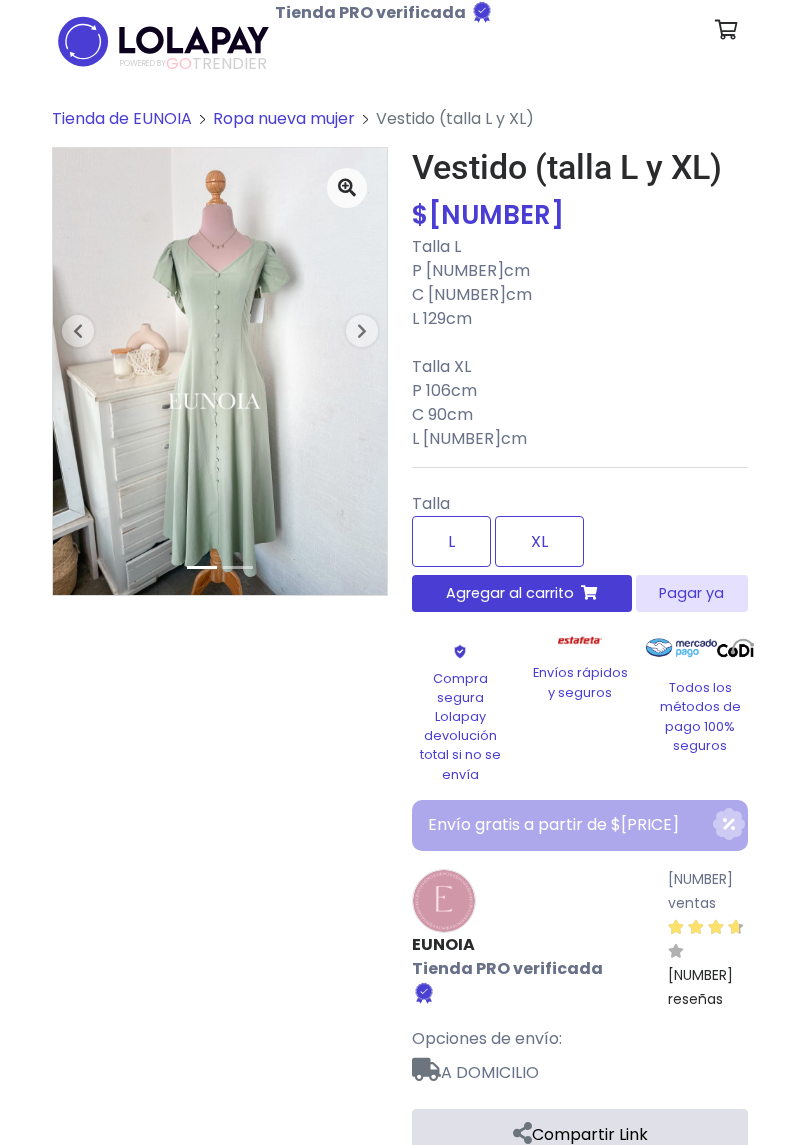 click at bounding box center [362, 331] 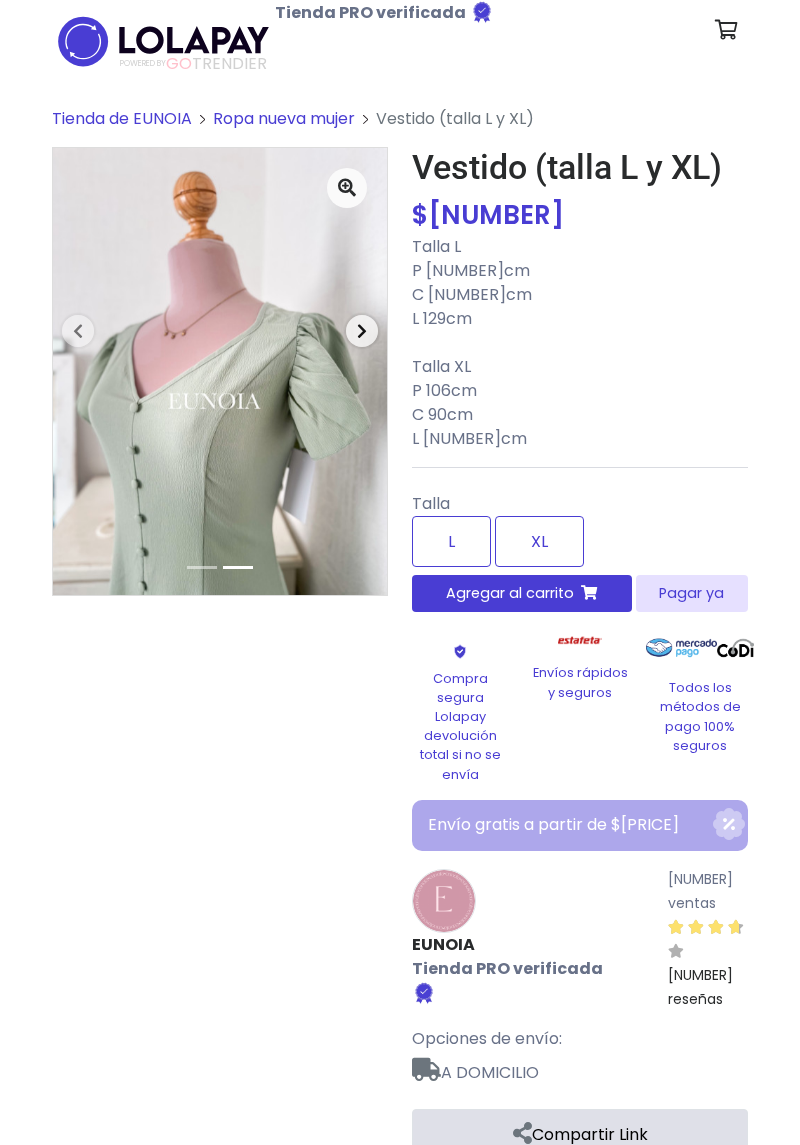 click at bounding box center (362, 331) 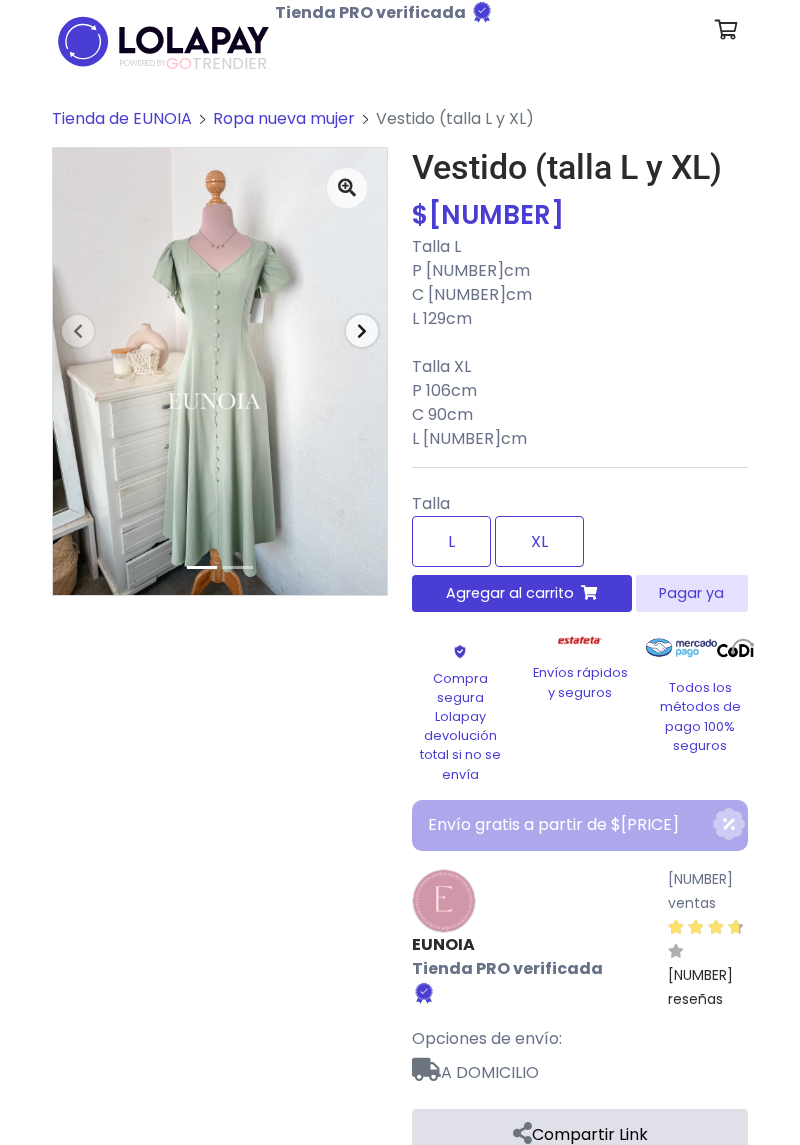 click at bounding box center (362, 331) 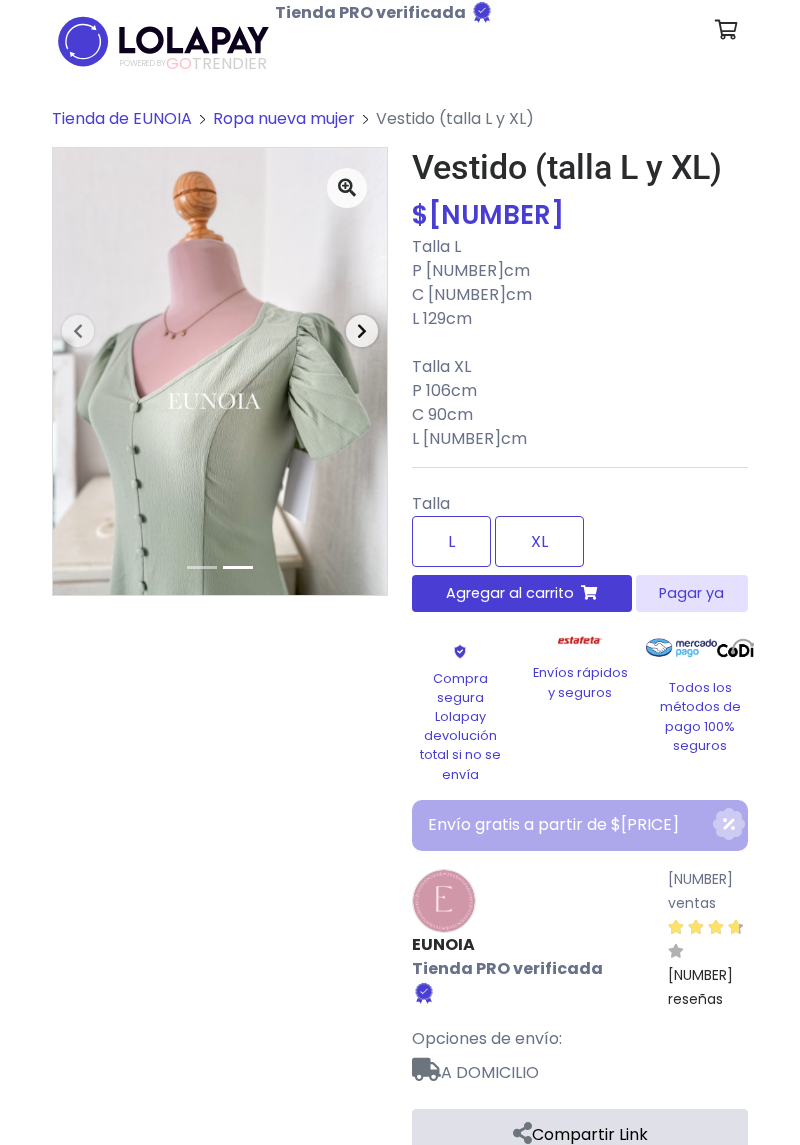 click on "Next" at bounding box center (362, 331) 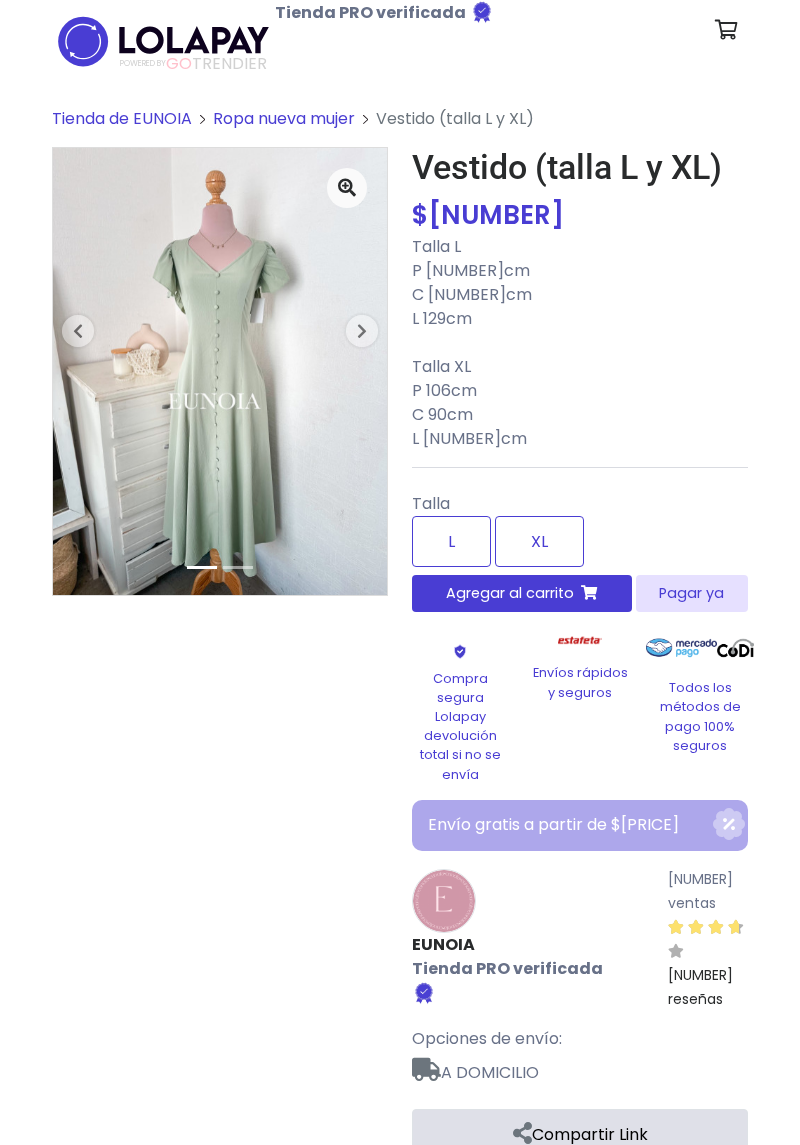 click on "XL" at bounding box center [539, 541] 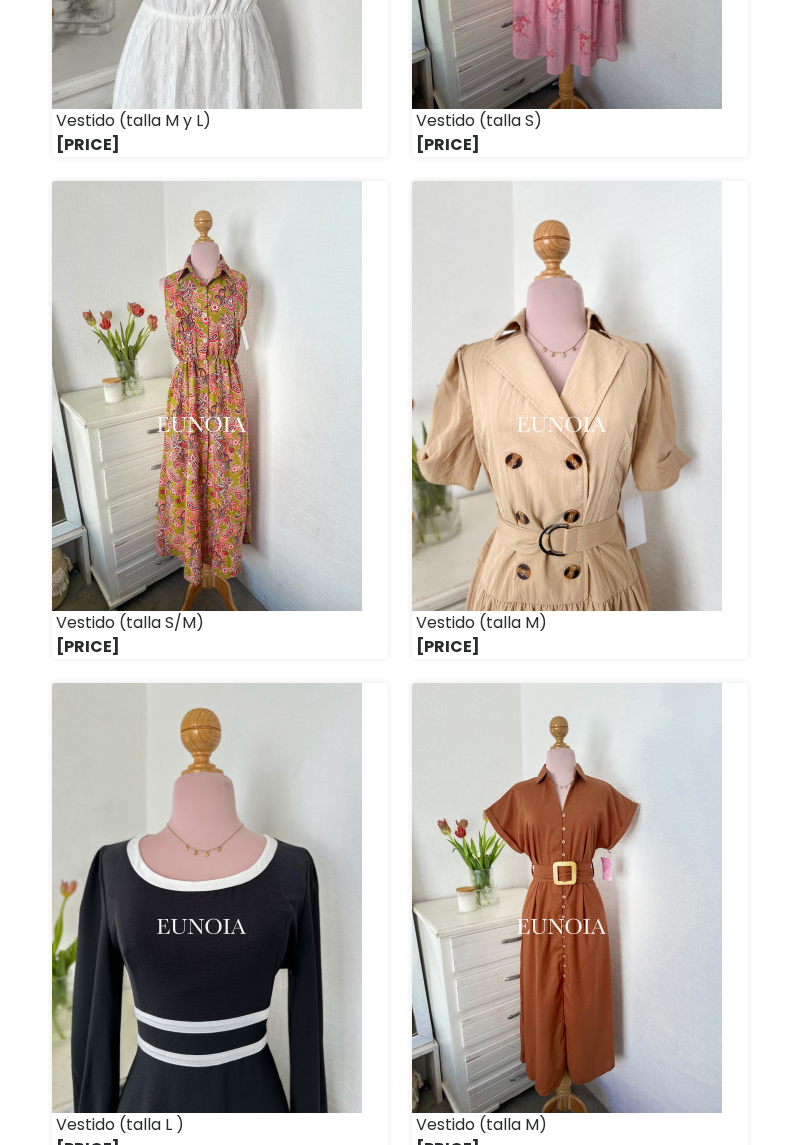scroll, scrollTop: 4692, scrollLeft: 0, axis: vertical 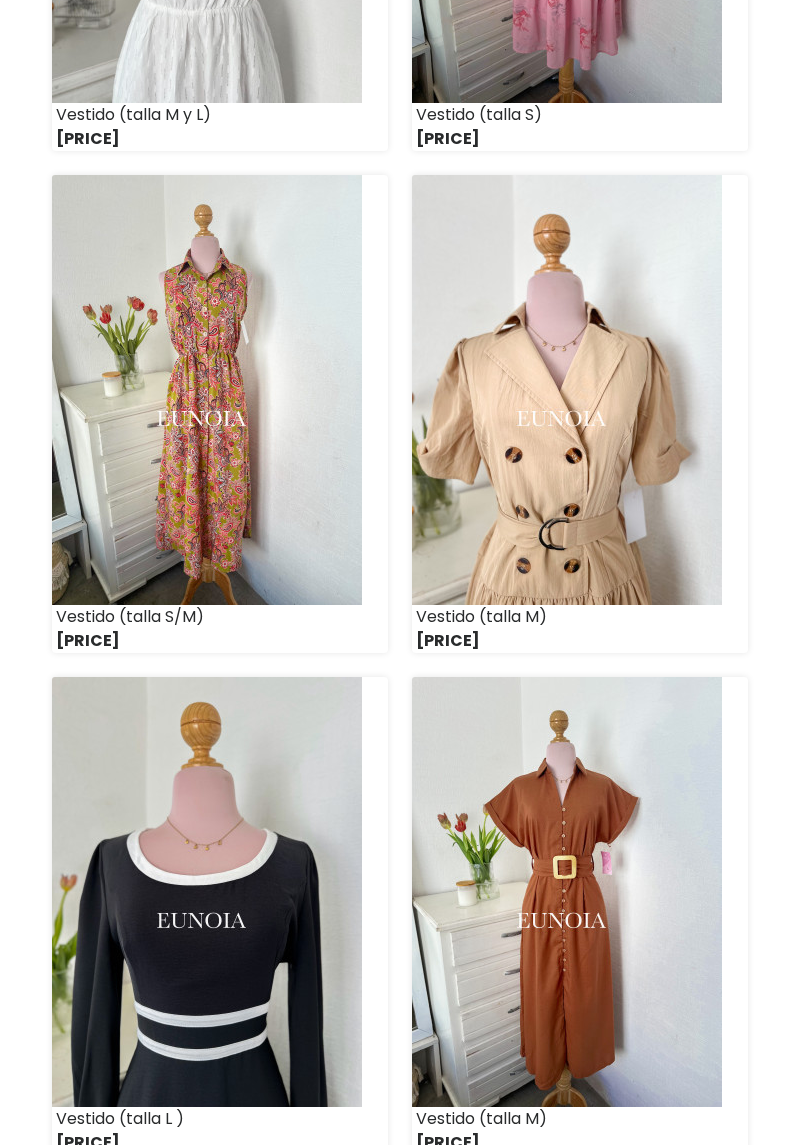 click at bounding box center [567, 390] 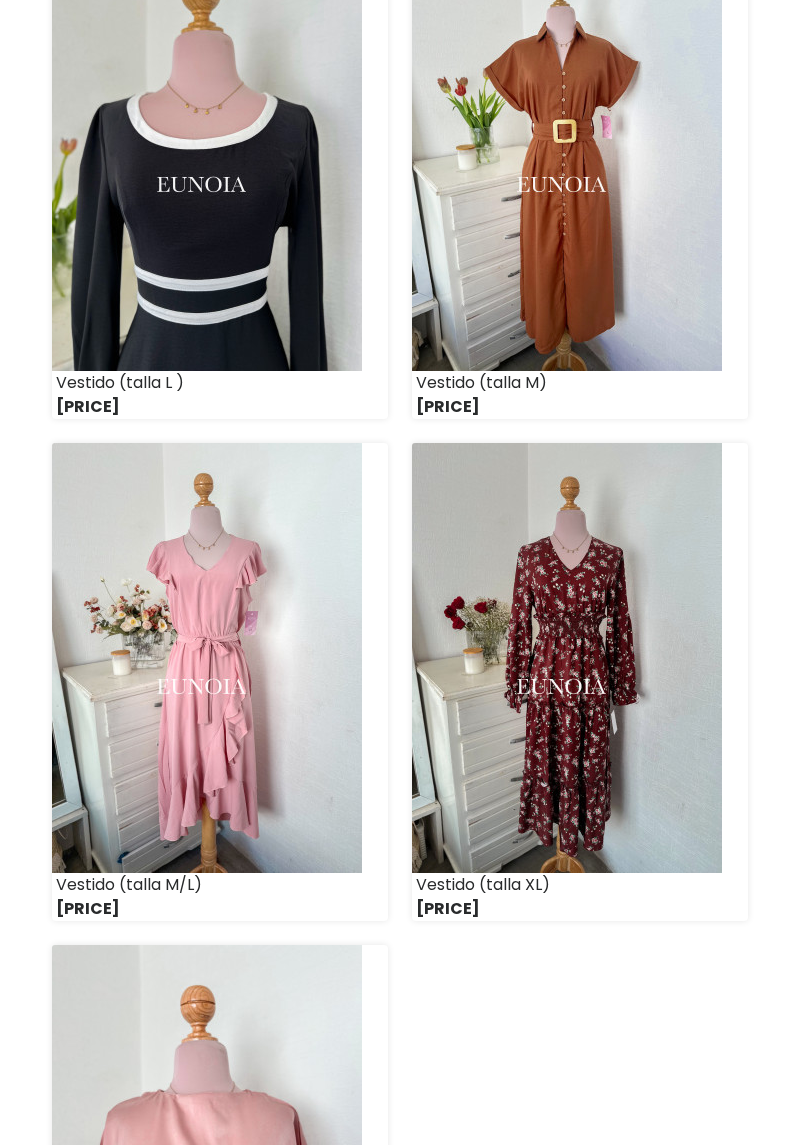 scroll, scrollTop: 5434, scrollLeft: 0, axis: vertical 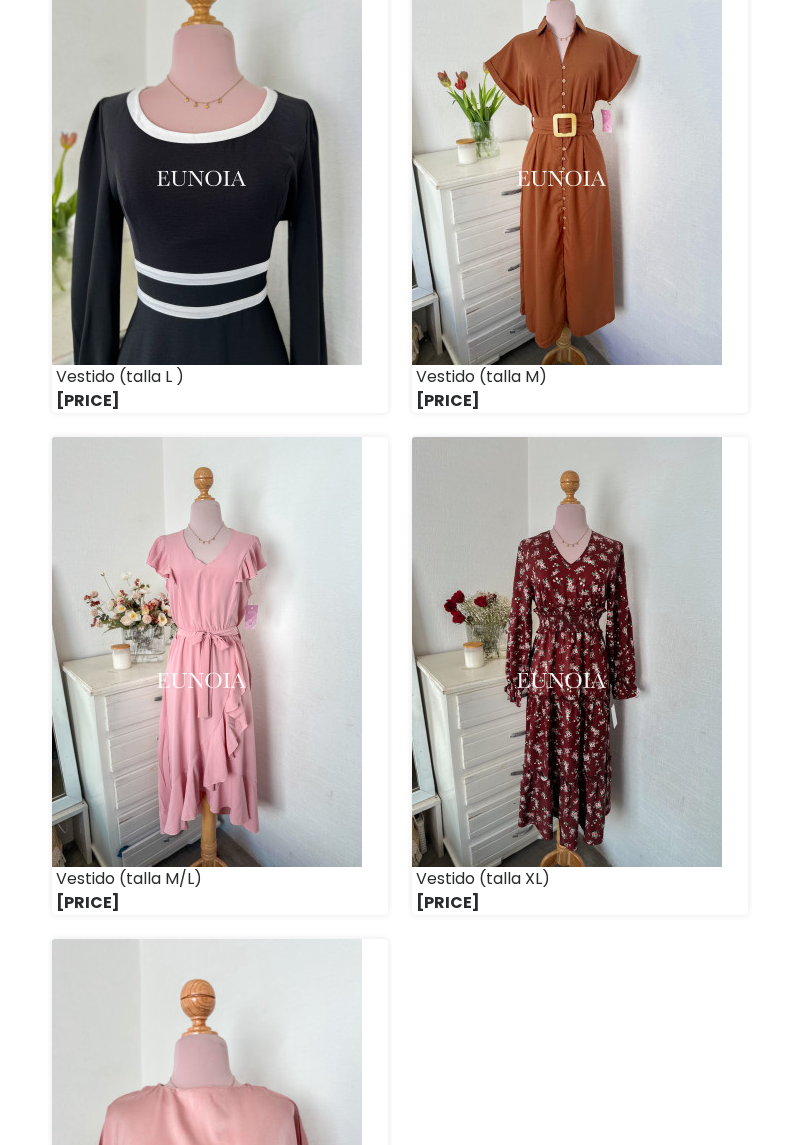 click at bounding box center [567, 150] 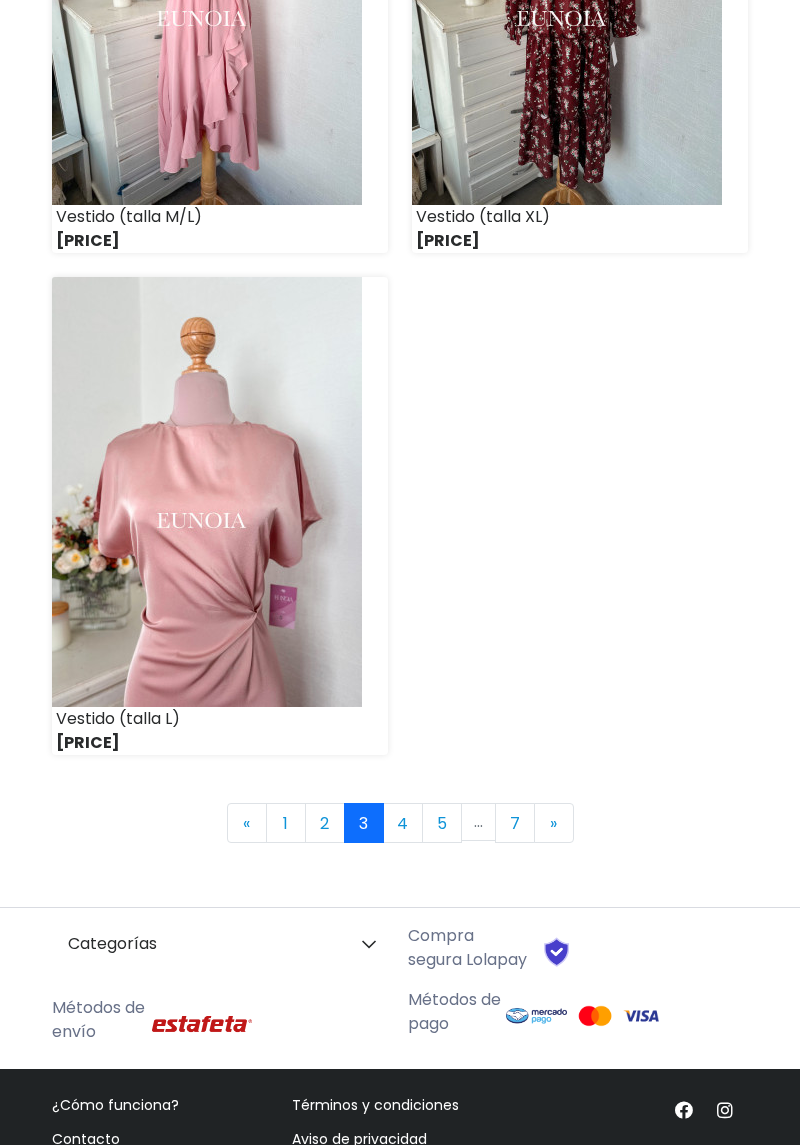 scroll, scrollTop: 6100, scrollLeft: 0, axis: vertical 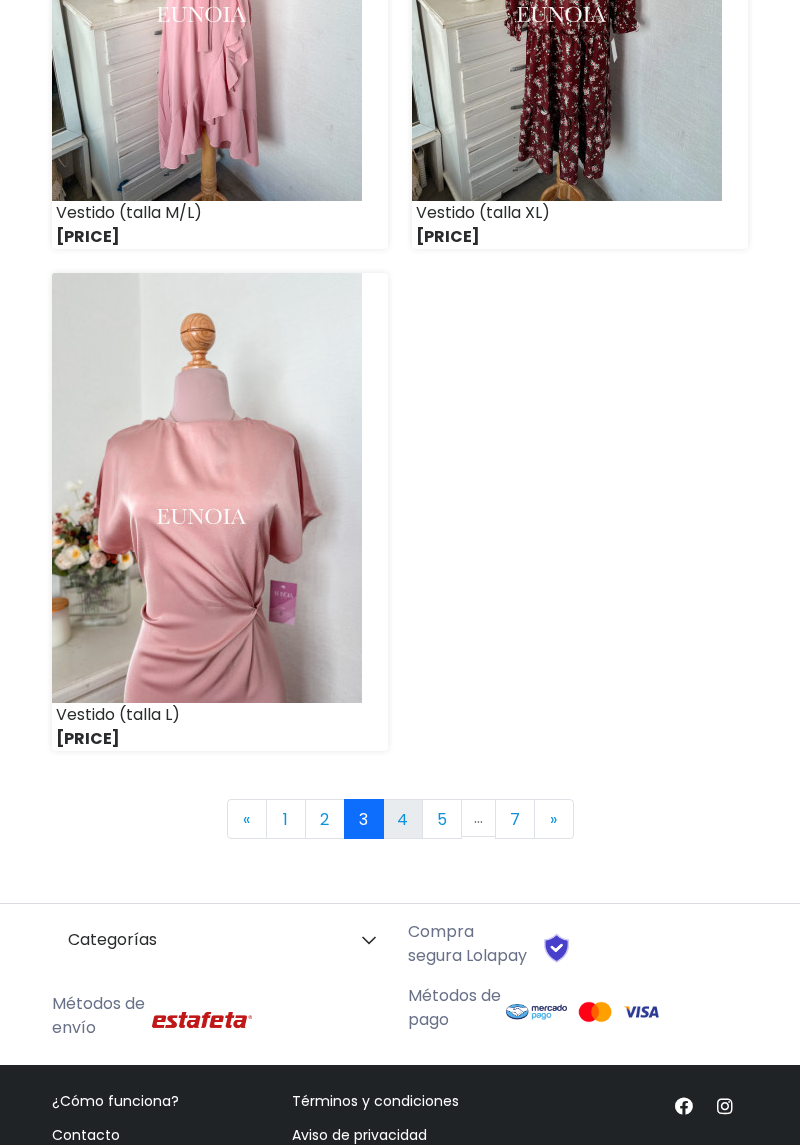 click on "4" at bounding box center (403, 819) 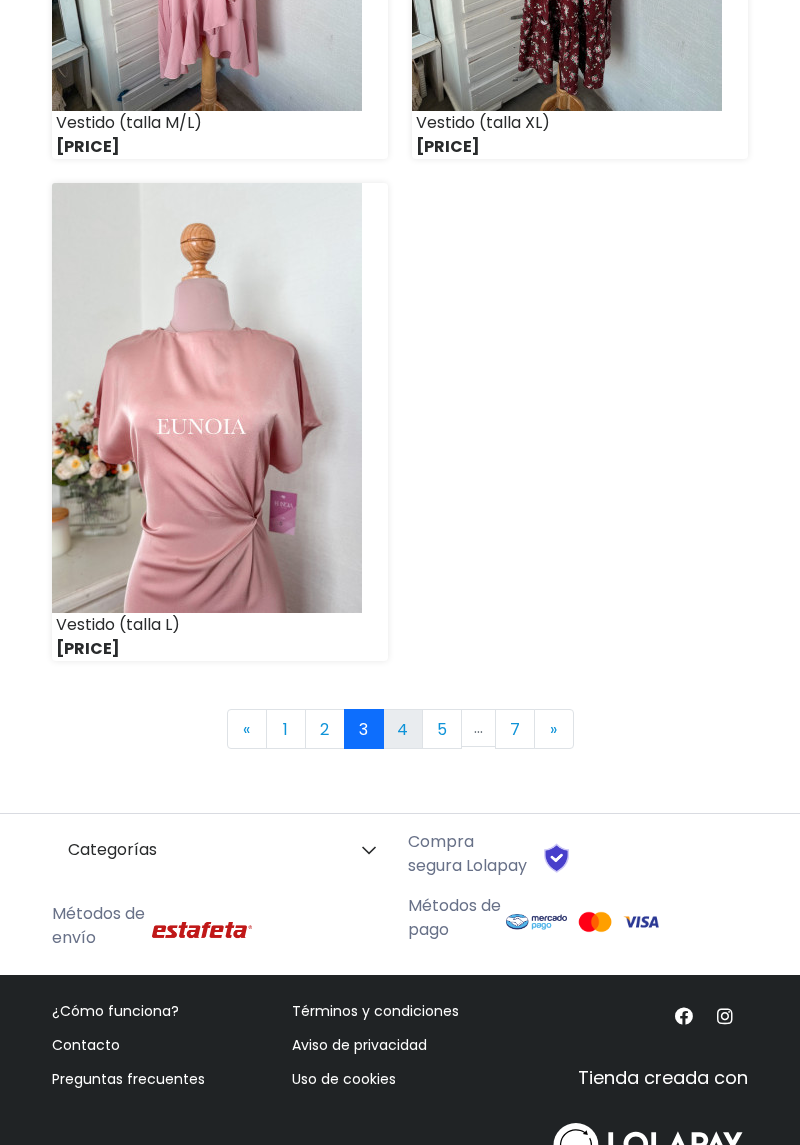 scroll, scrollTop: 6196, scrollLeft: 0, axis: vertical 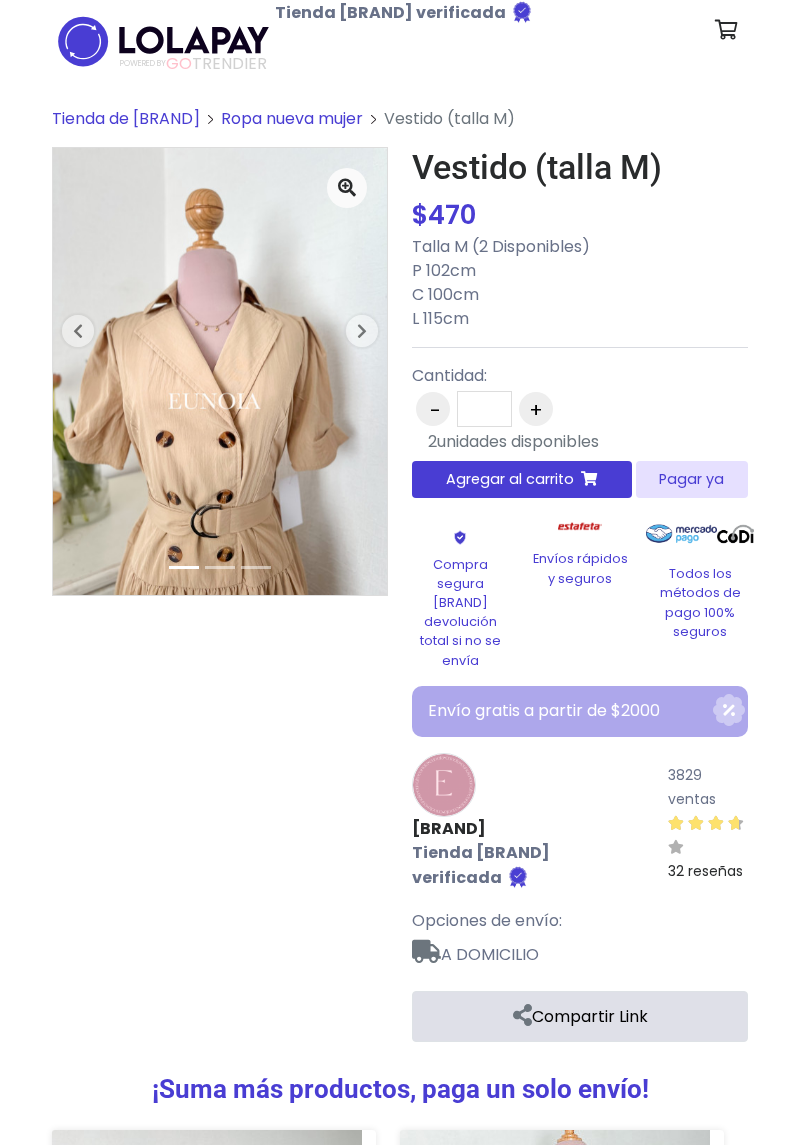 click at bounding box center (362, 331) 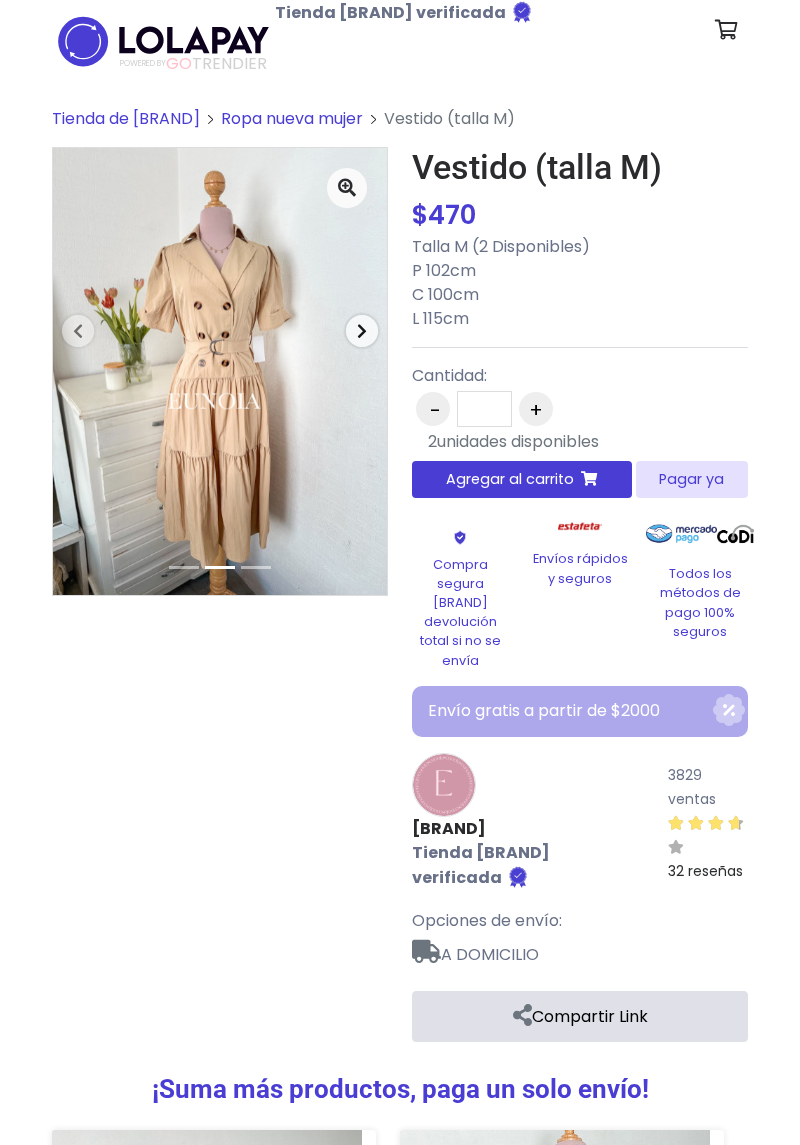 click at bounding box center [362, 331] 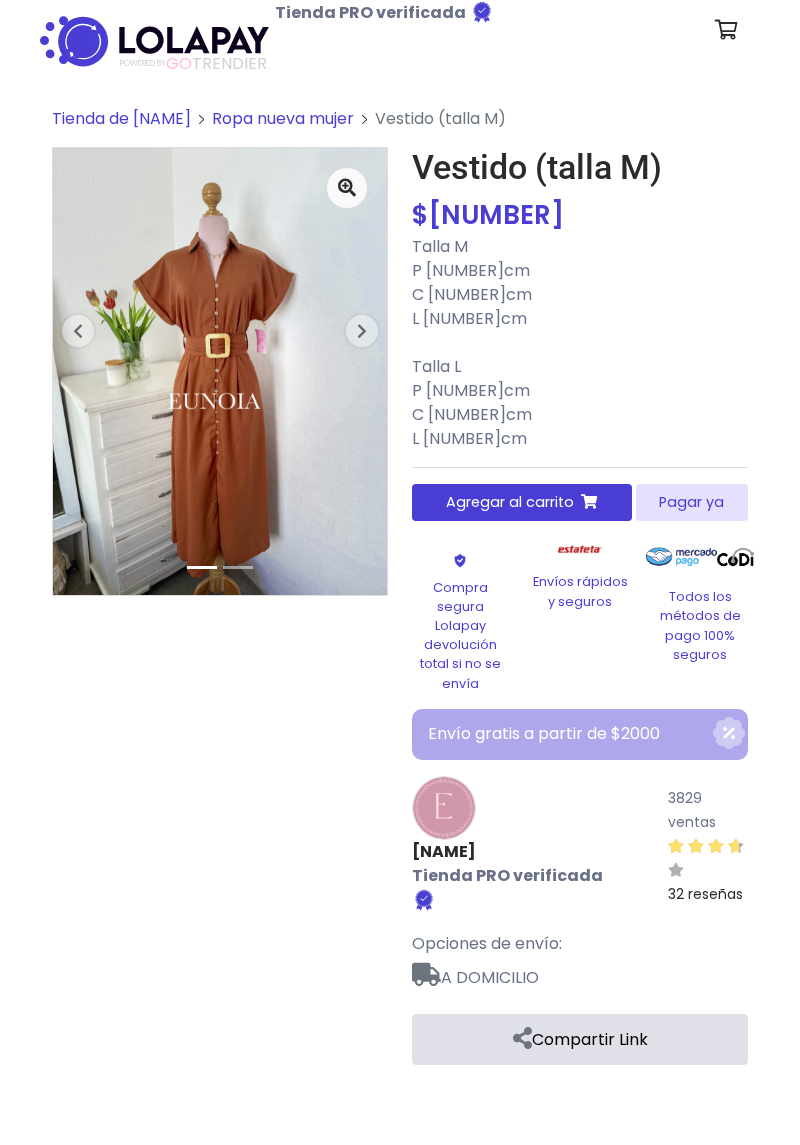 scroll, scrollTop: 0, scrollLeft: 0, axis: both 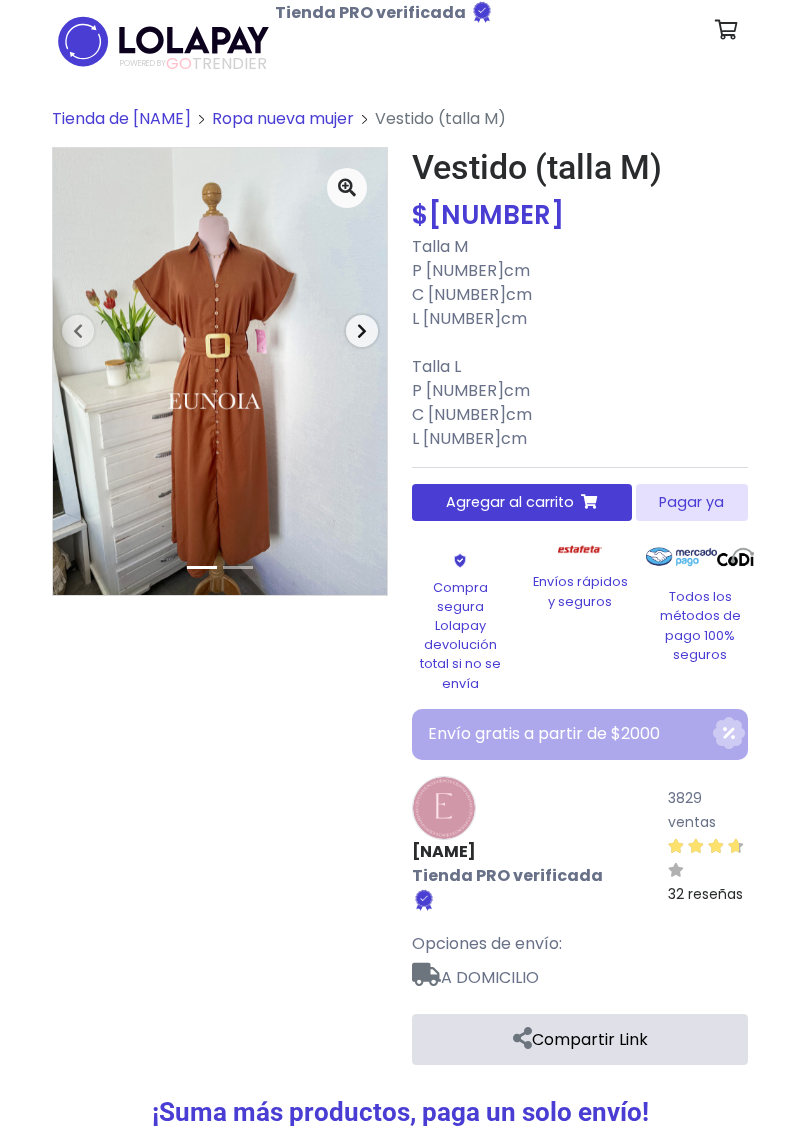 click on "Next" at bounding box center (362, 331) 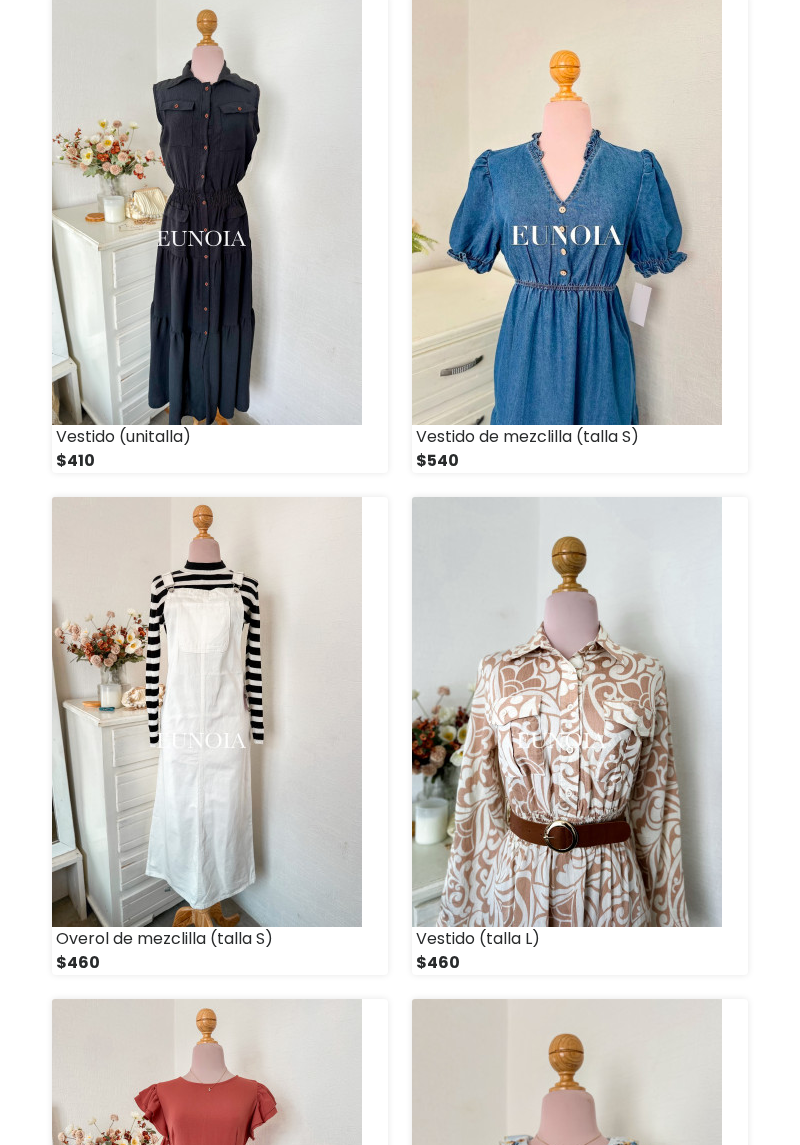 scroll, scrollTop: 3873, scrollLeft: 0, axis: vertical 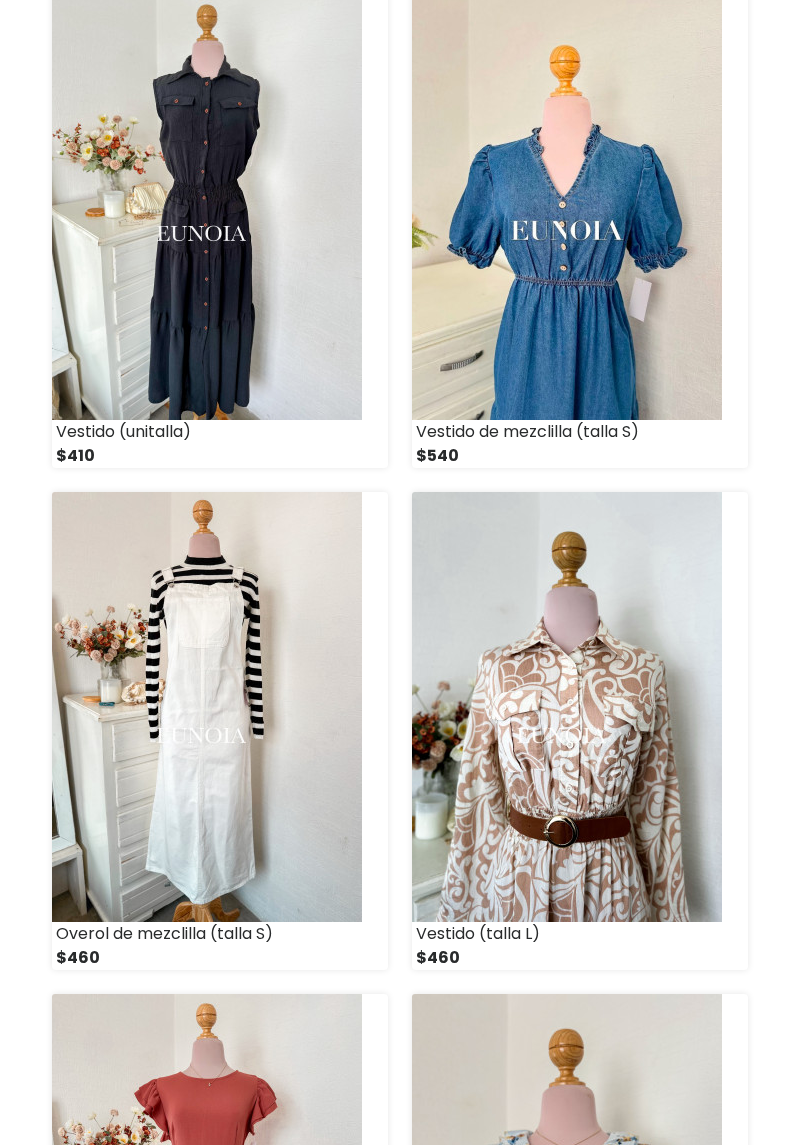 click at bounding box center (567, 707) 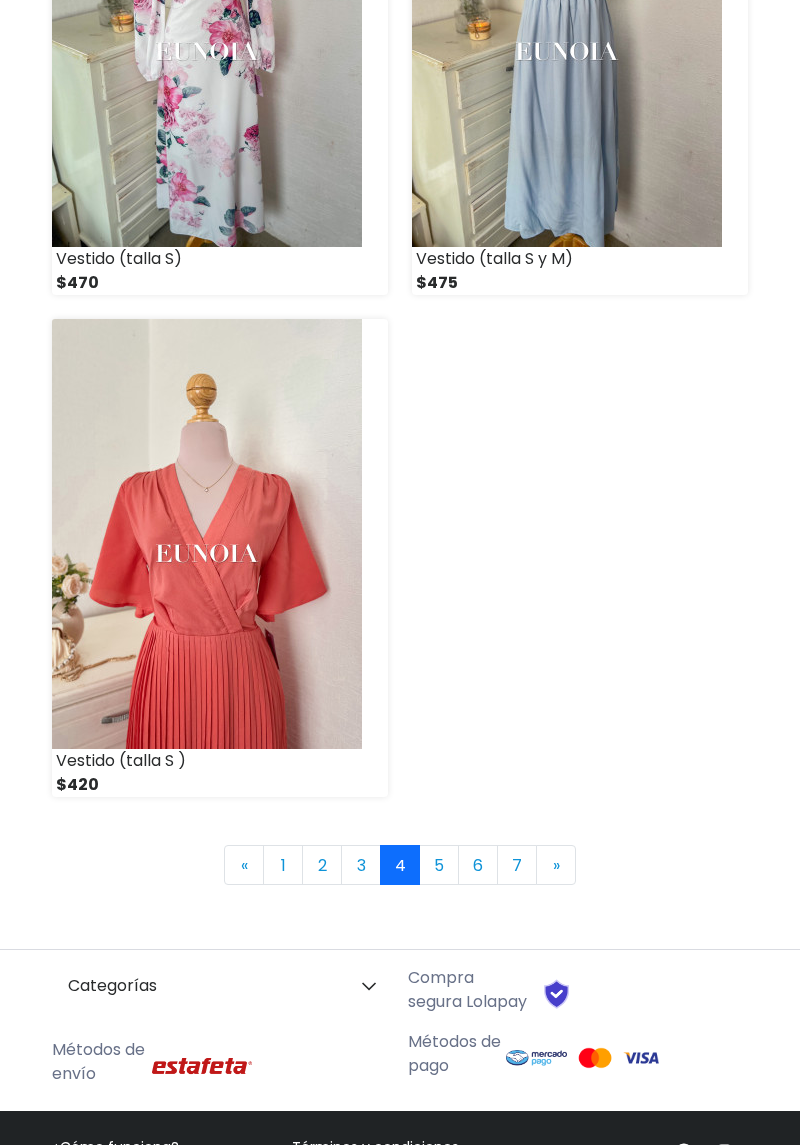 scroll, scrollTop: 6055, scrollLeft: 0, axis: vertical 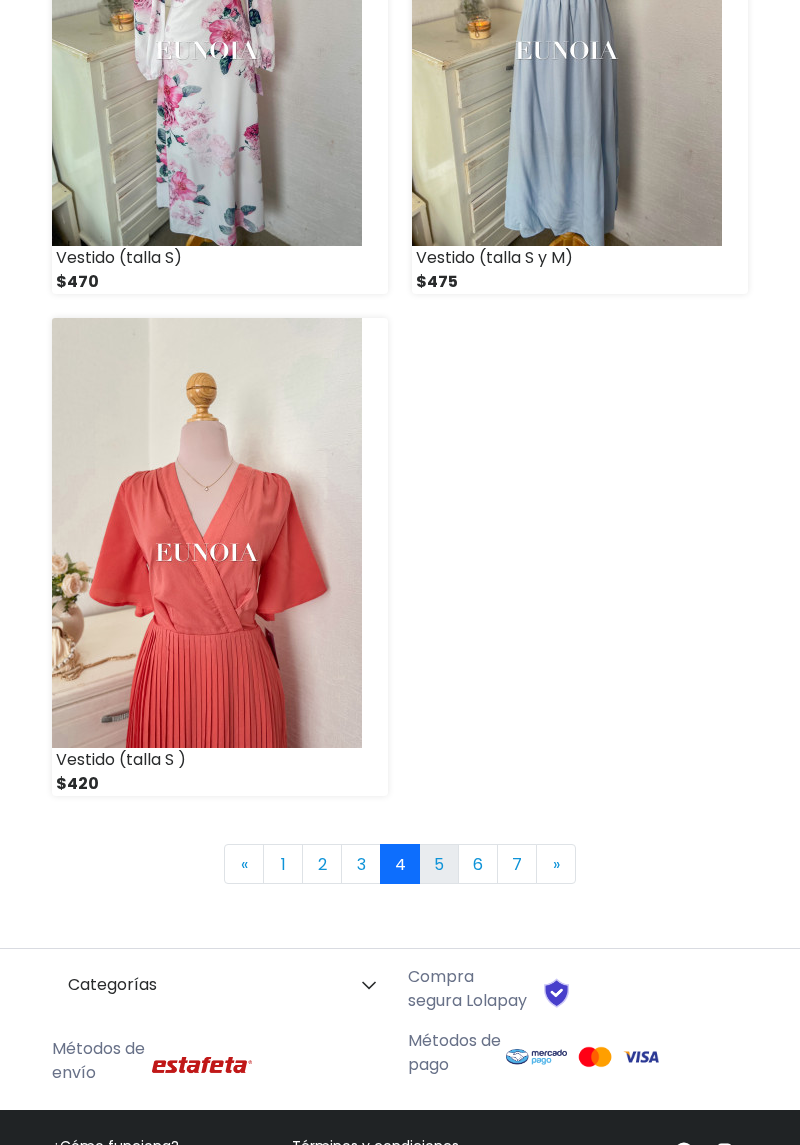 click on "5" at bounding box center (439, 864) 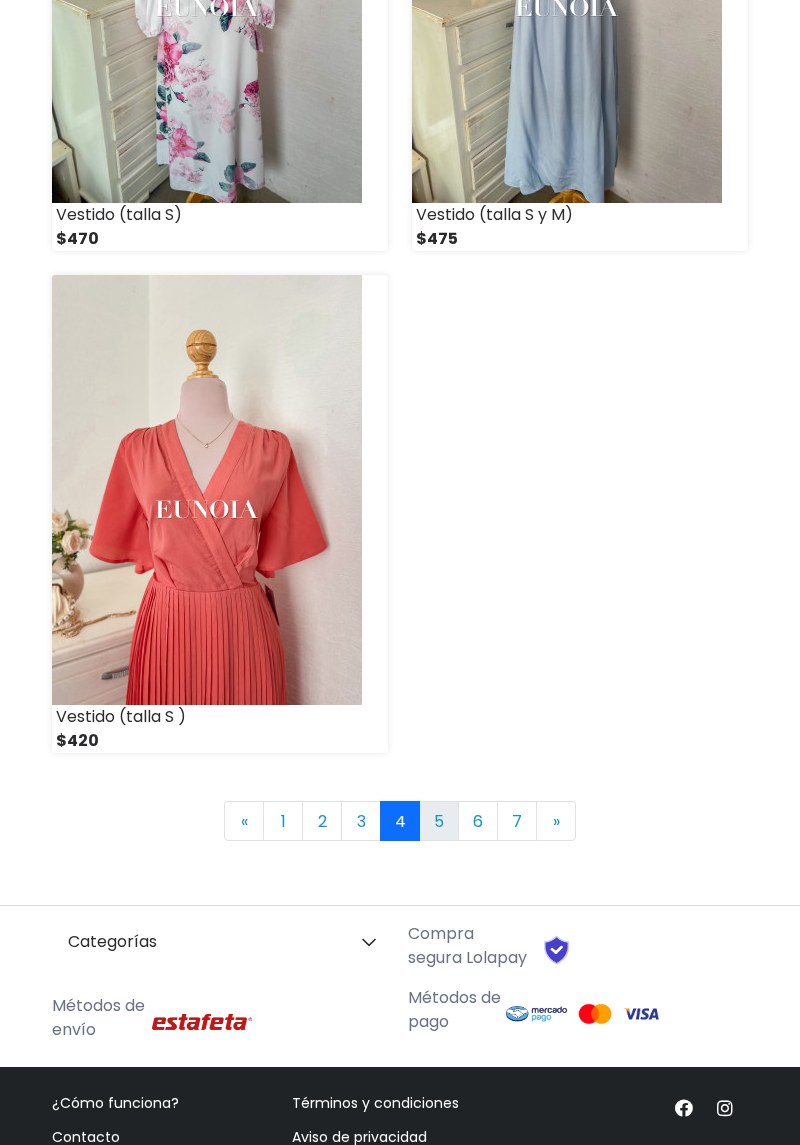 scroll, scrollTop: 6151, scrollLeft: 0, axis: vertical 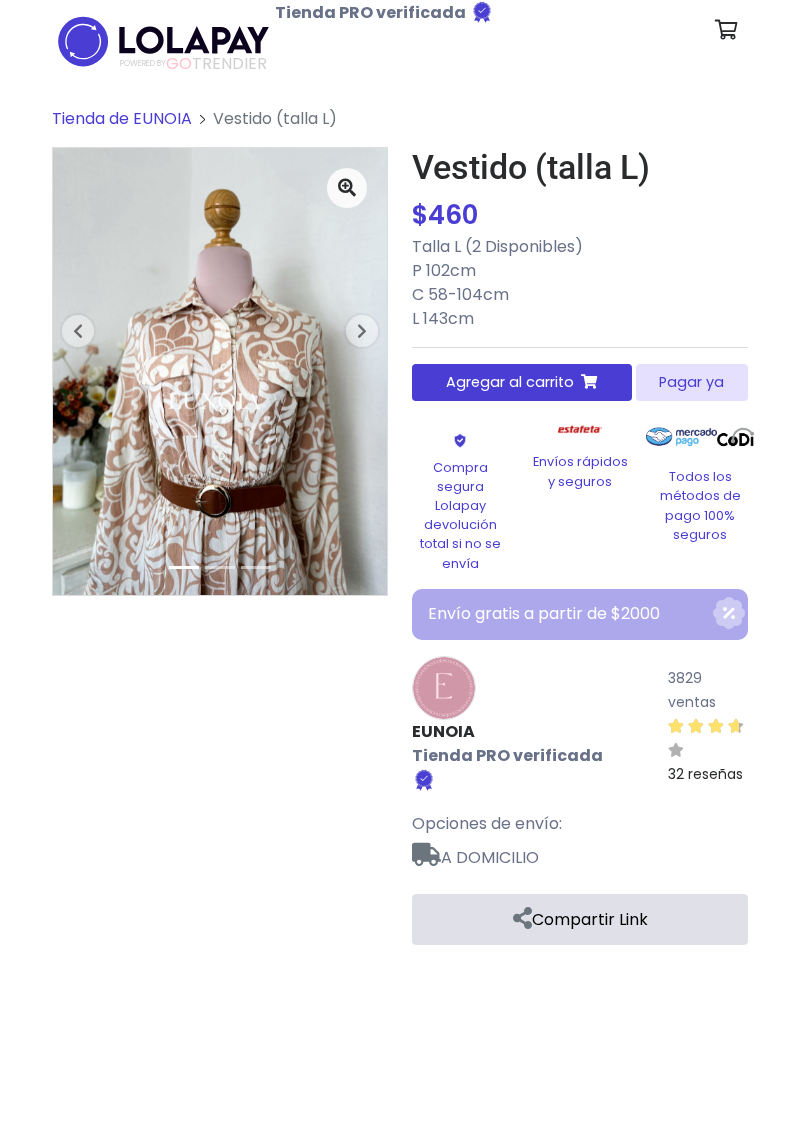 click at bounding box center (362, 331) 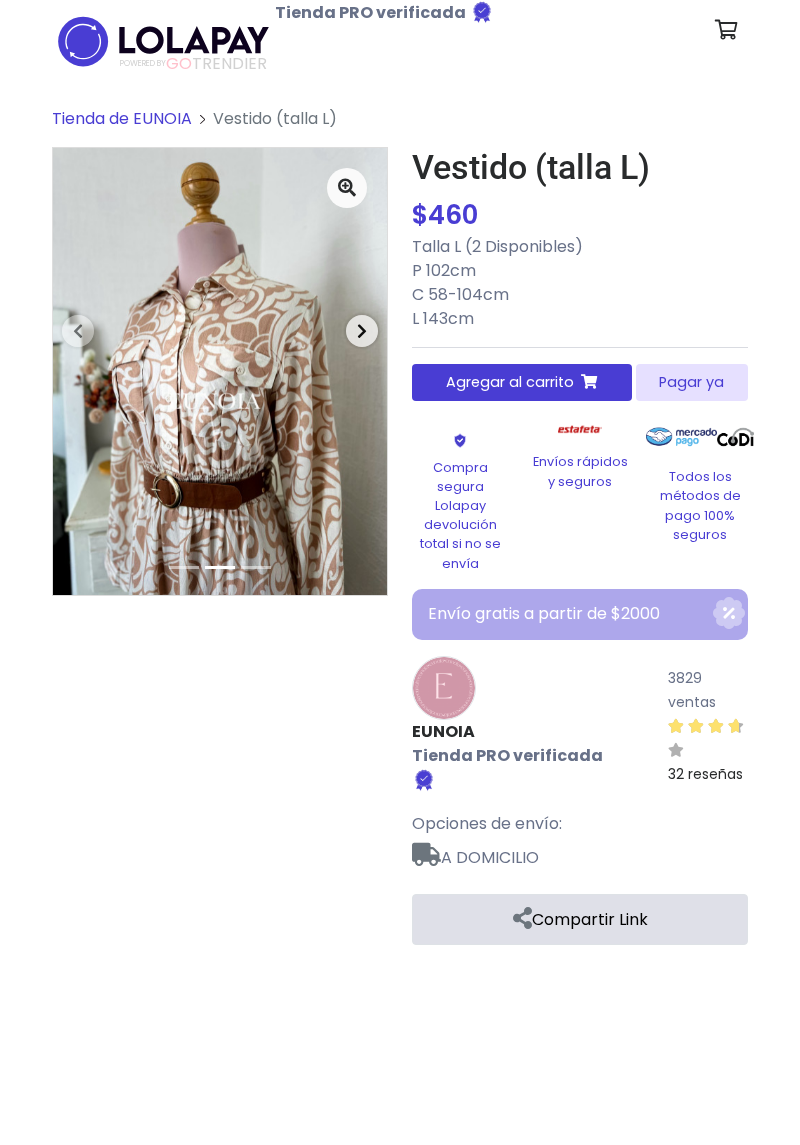 click at bounding box center (362, 331) 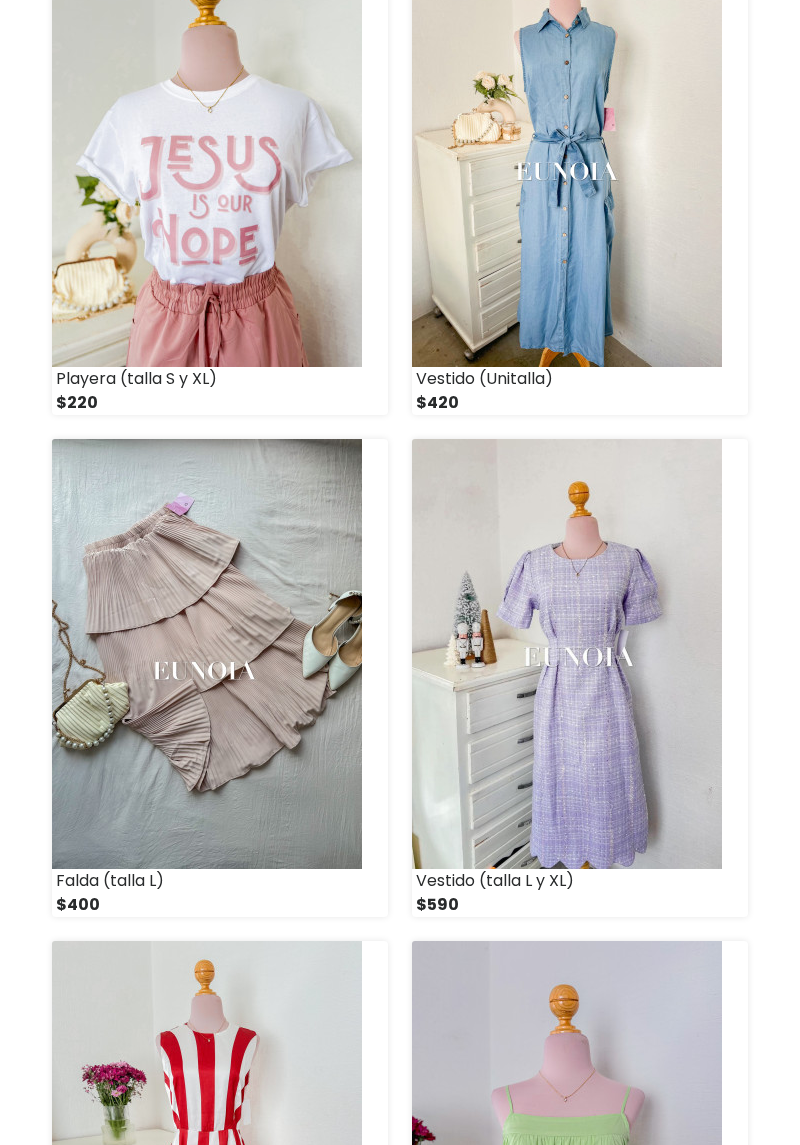 scroll, scrollTop: 1922, scrollLeft: 0, axis: vertical 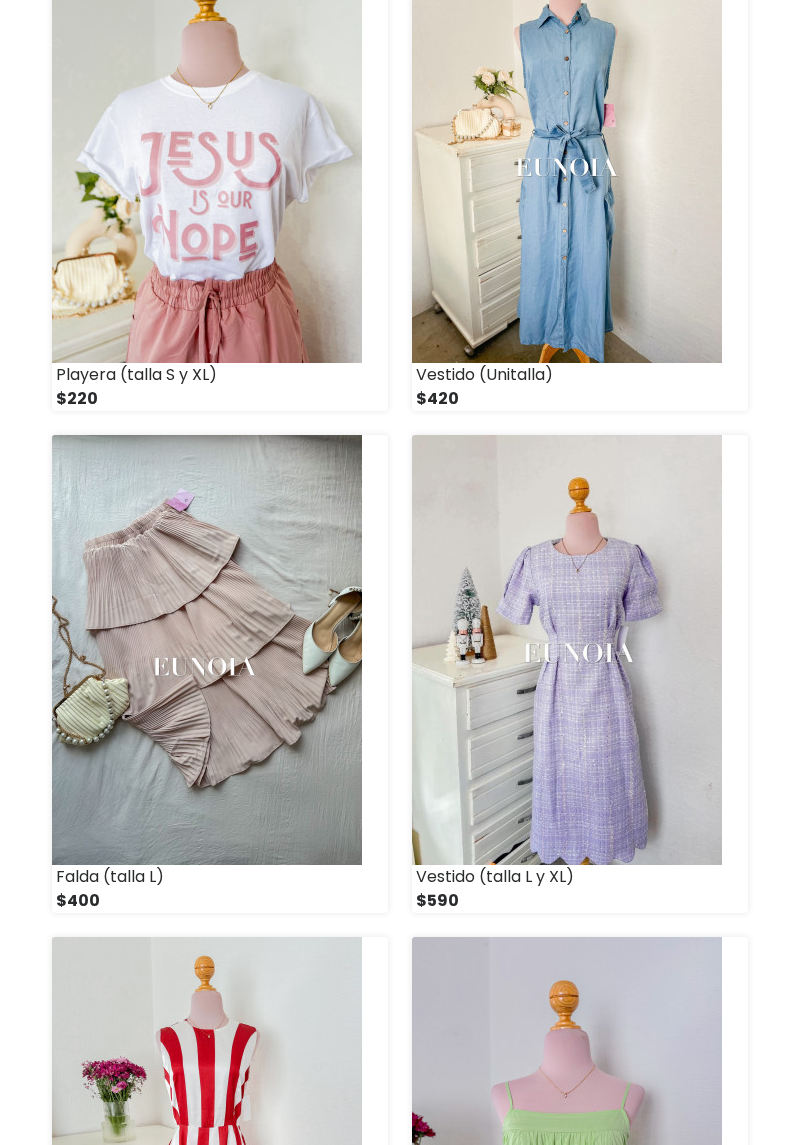 click at bounding box center (567, 650) 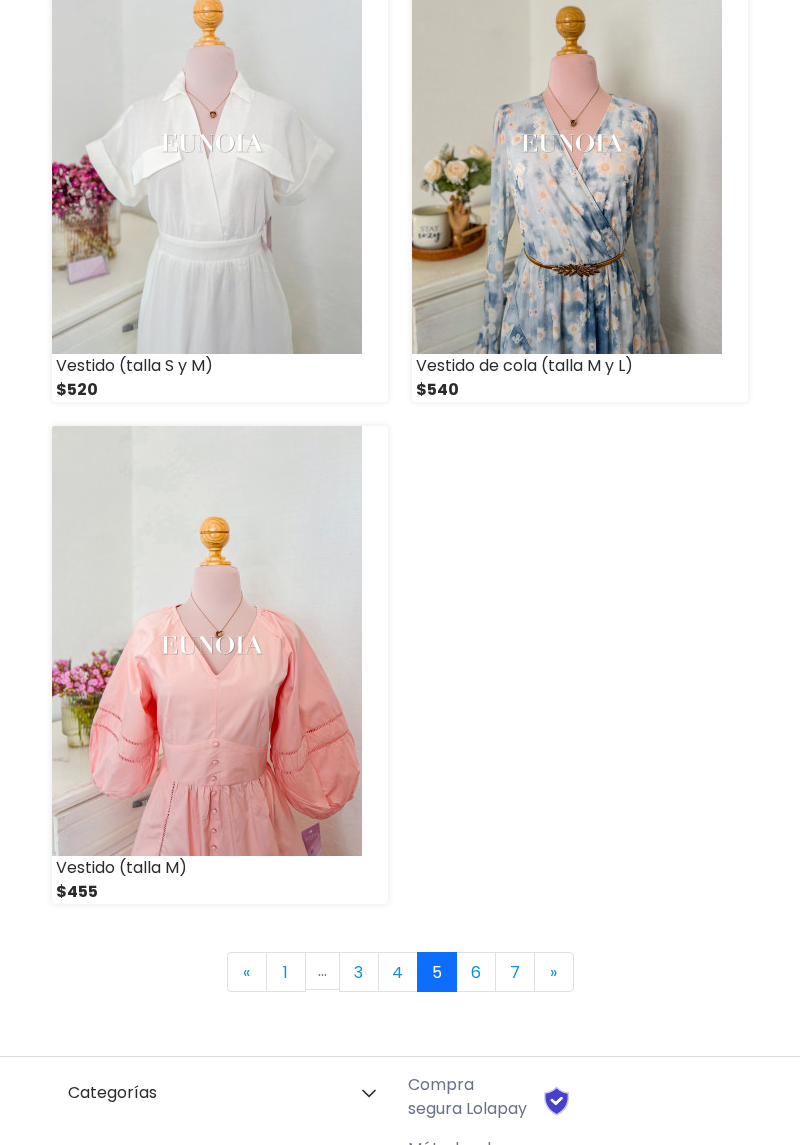 scroll, scrollTop: 5951, scrollLeft: 0, axis: vertical 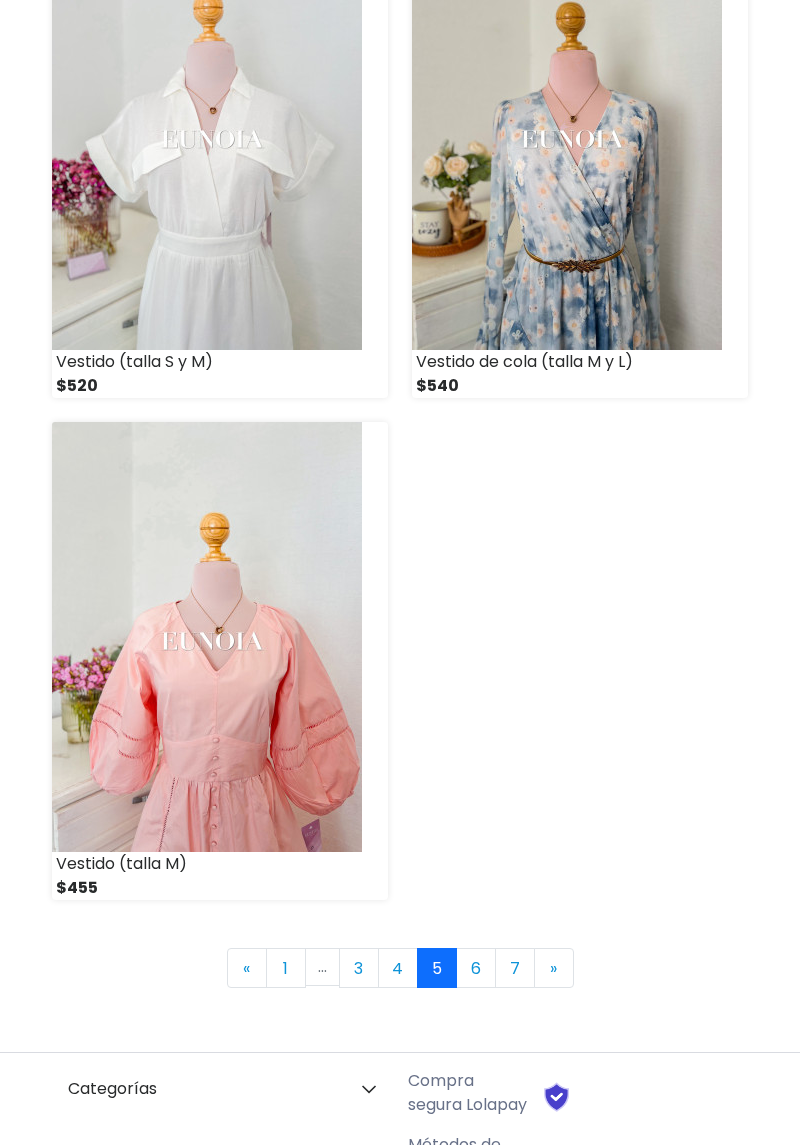 click on "6" at bounding box center (476, 968) 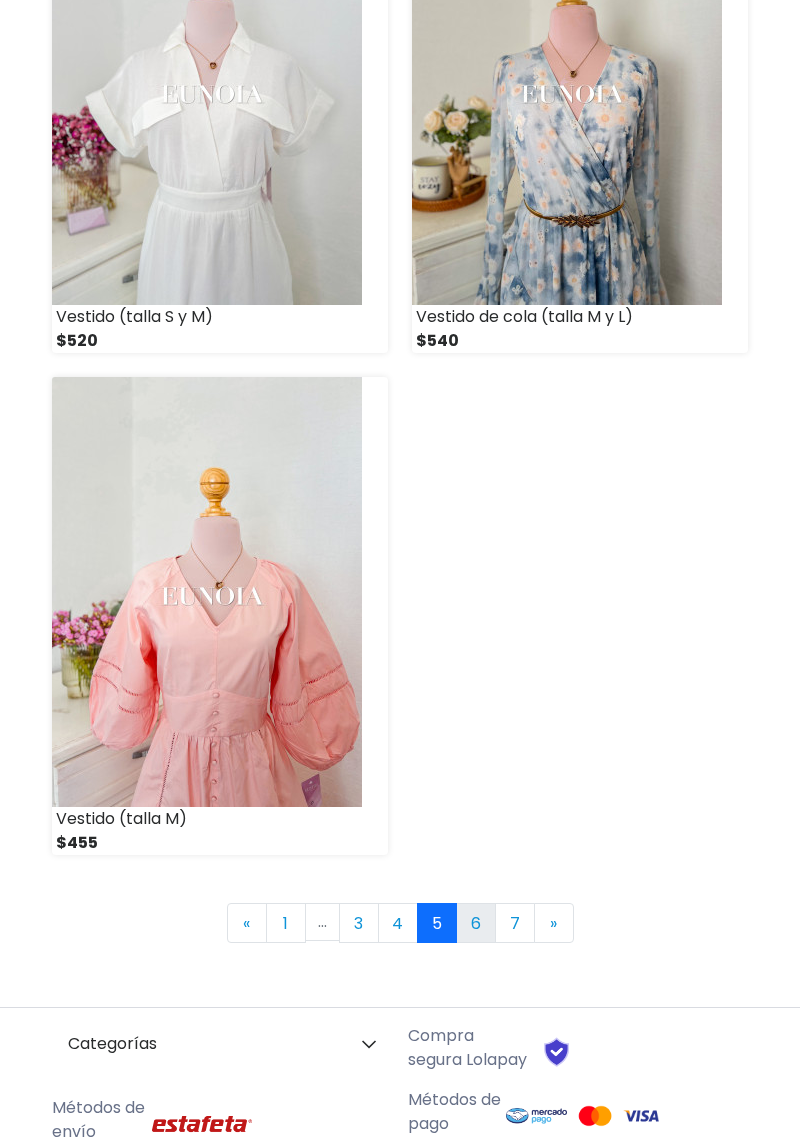 scroll, scrollTop: 6047, scrollLeft: 0, axis: vertical 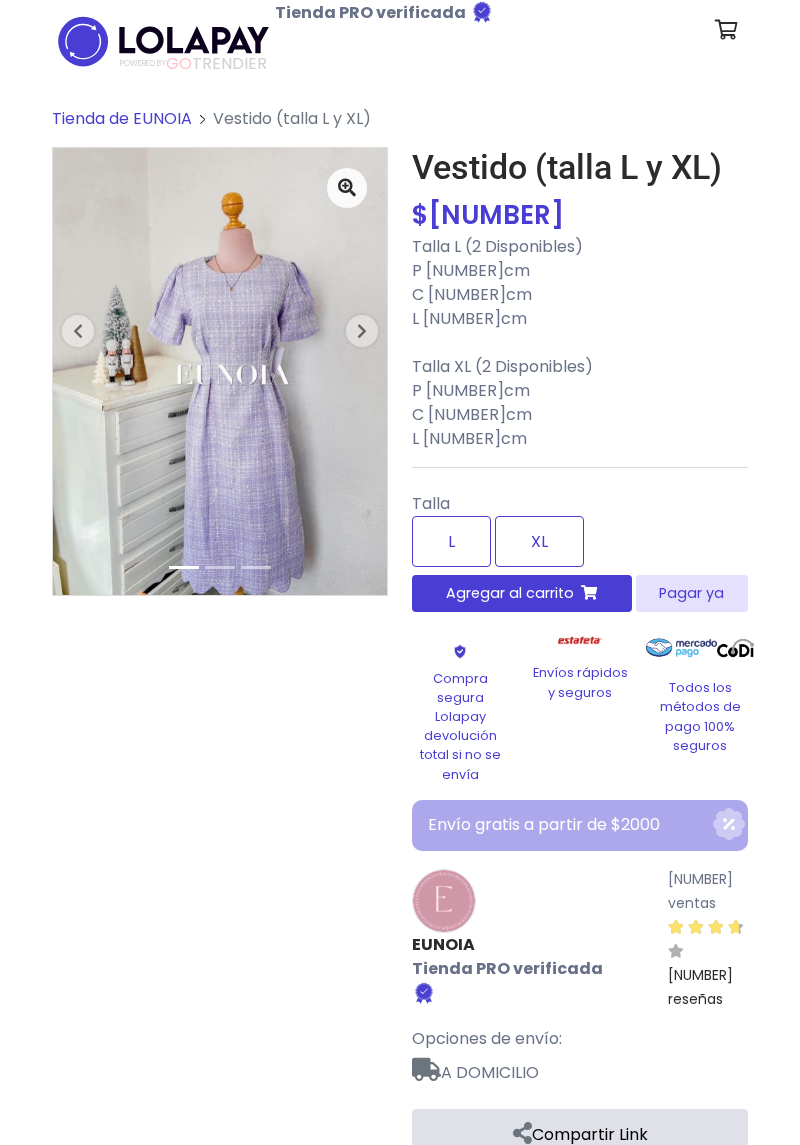 click on "XL" at bounding box center [539, 541] 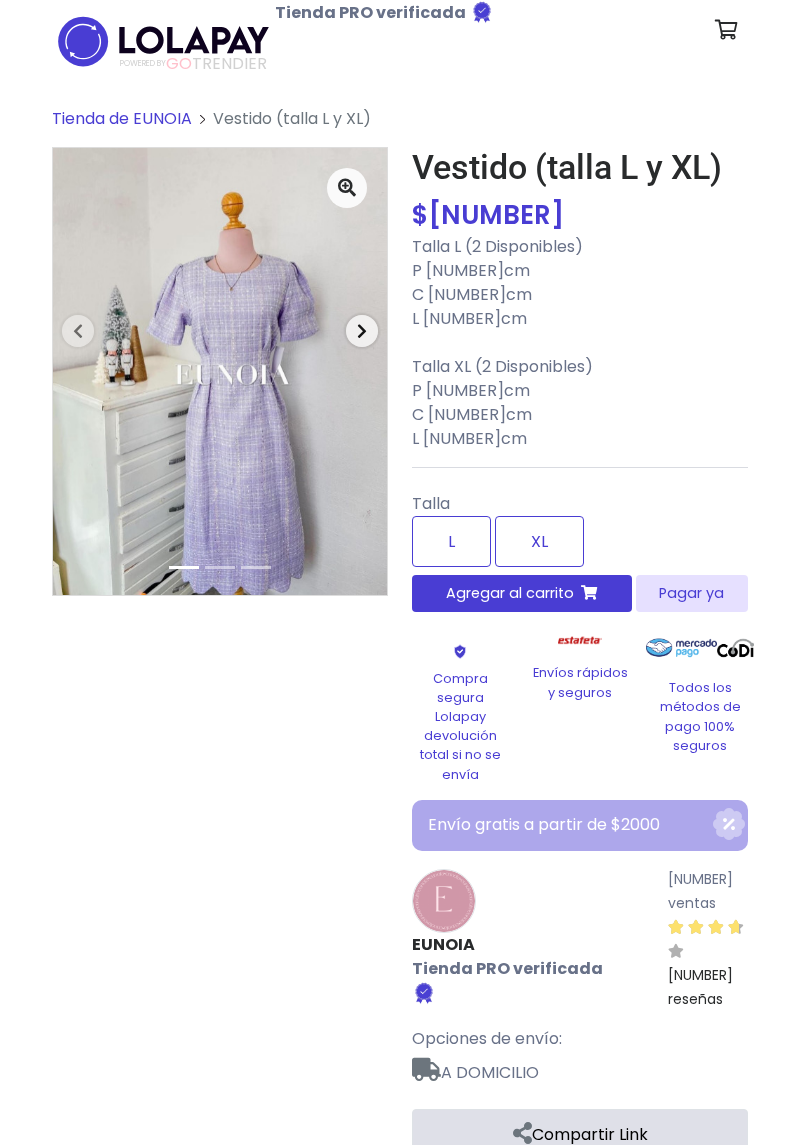 click at bounding box center (362, 331) 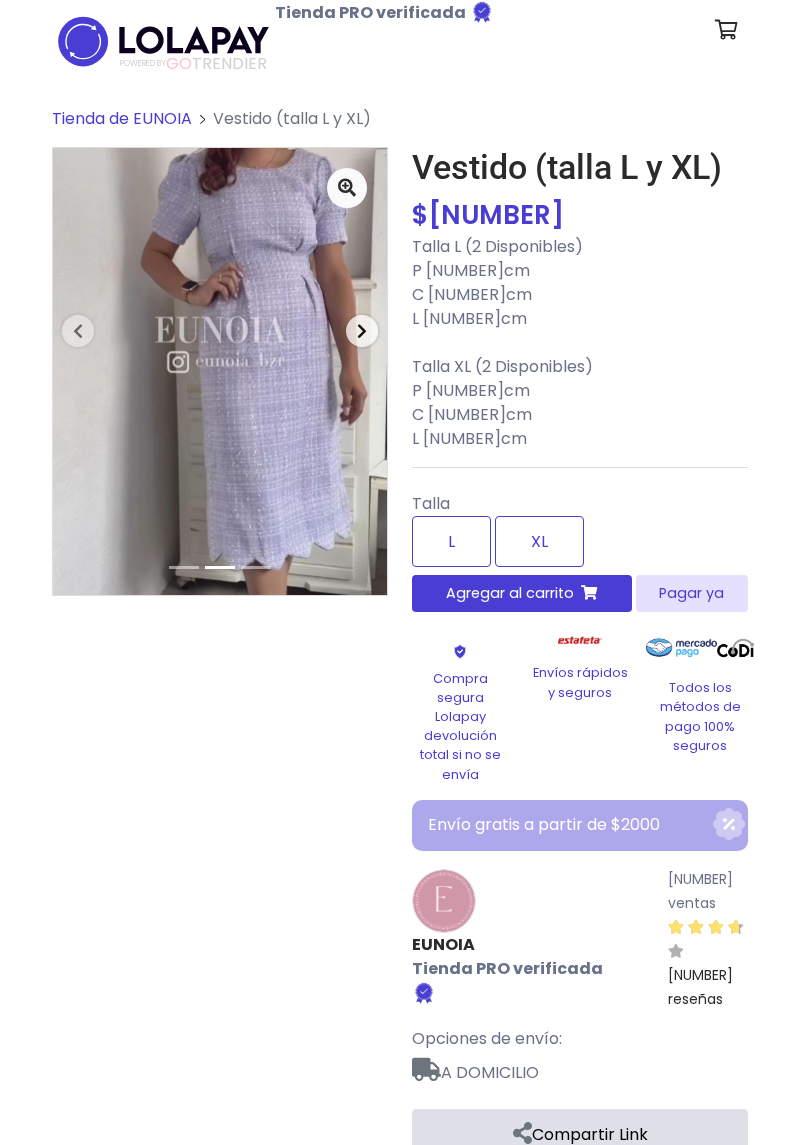 click at bounding box center (362, 331) 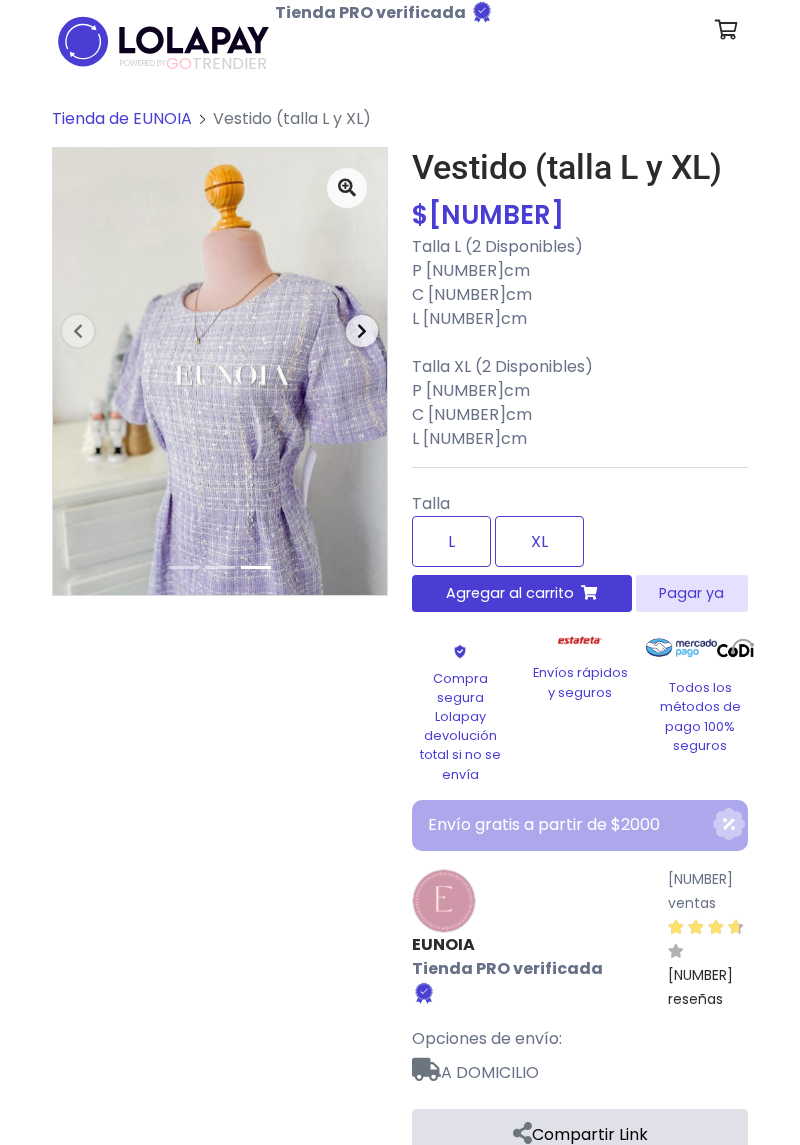 click at bounding box center (362, 331) 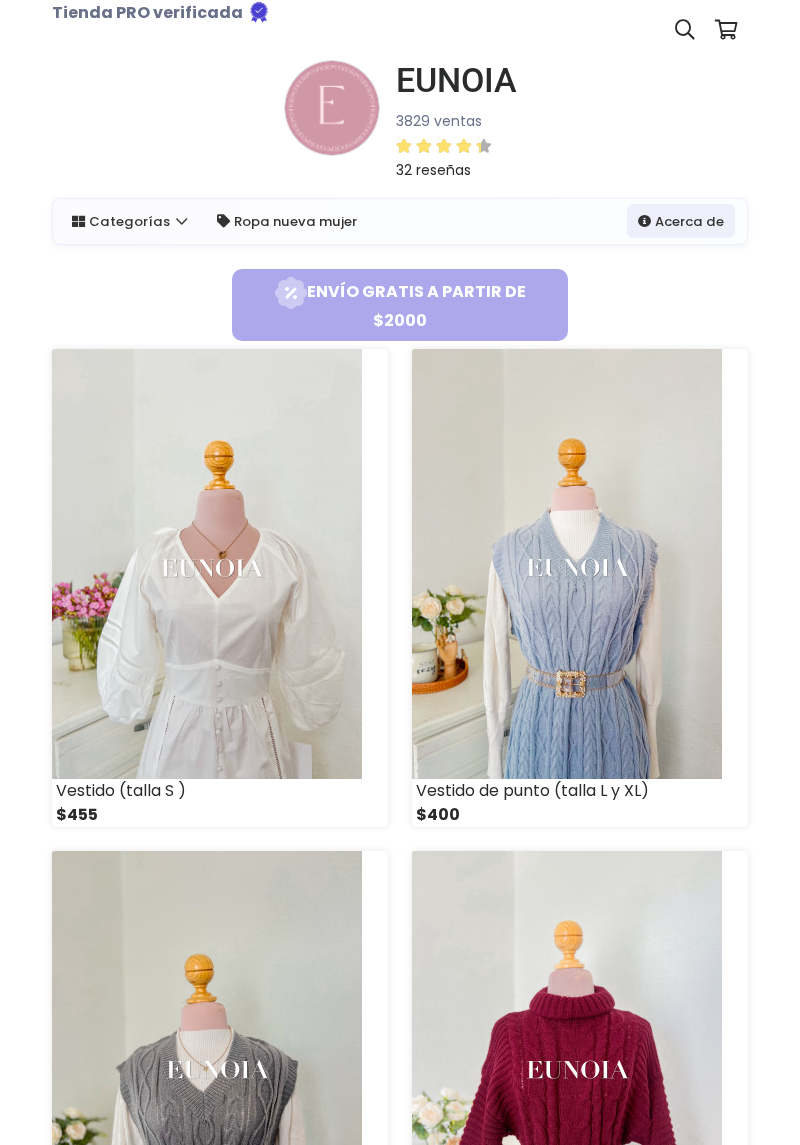 scroll, scrollTop: 0, scrollLeft: 0, axis: both 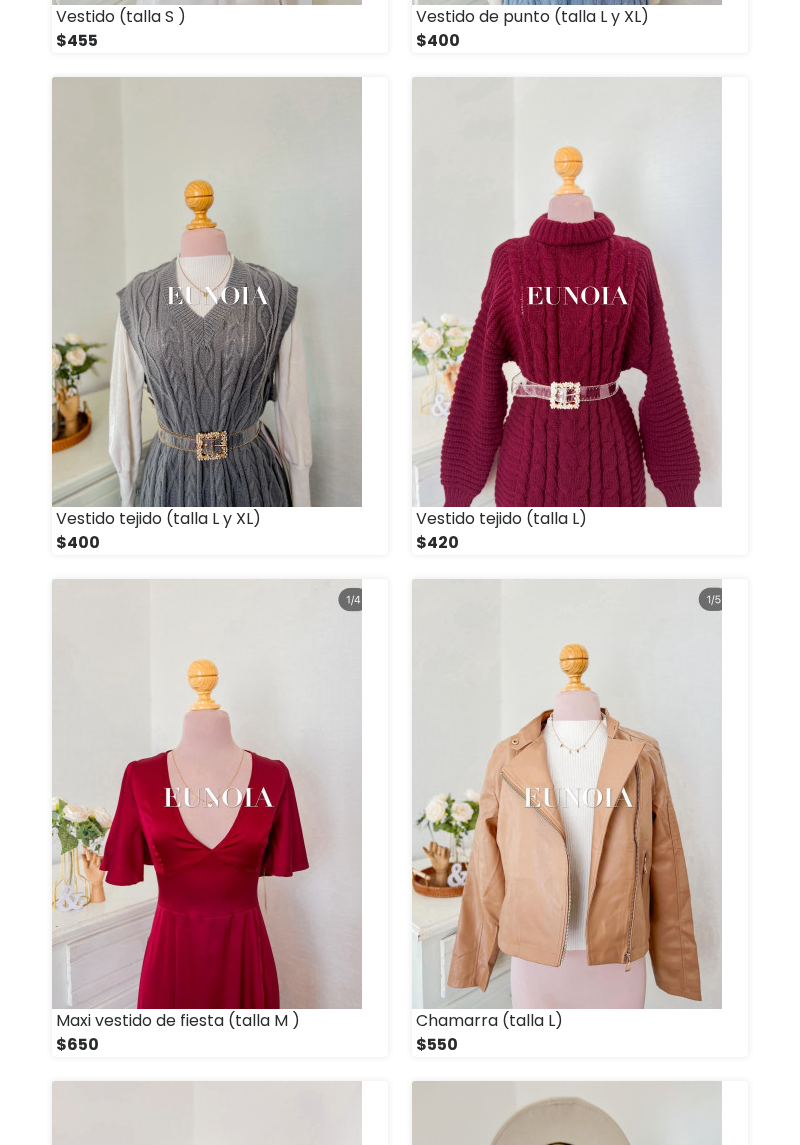 click at bounding box center (567, 292) 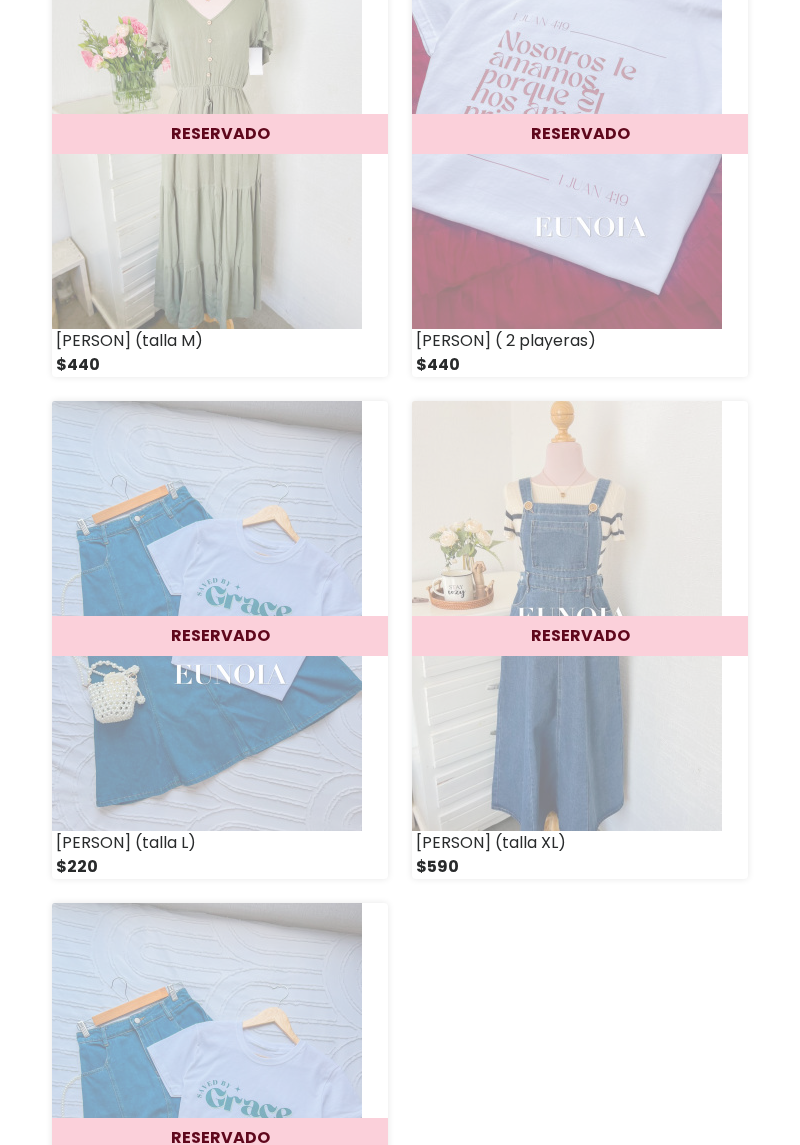 scroll, scrollTop: 5470, scrollLeft: 0, axis: vertical 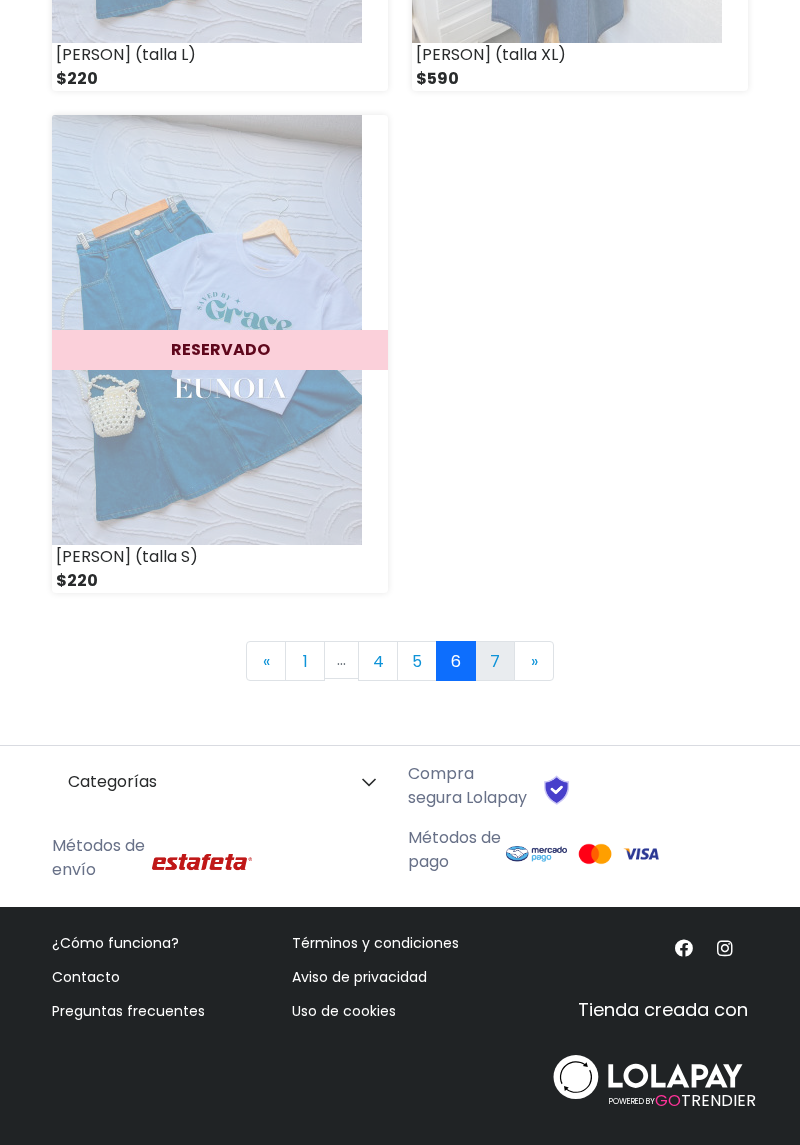 click on "7" at bounding box center [495, 661] 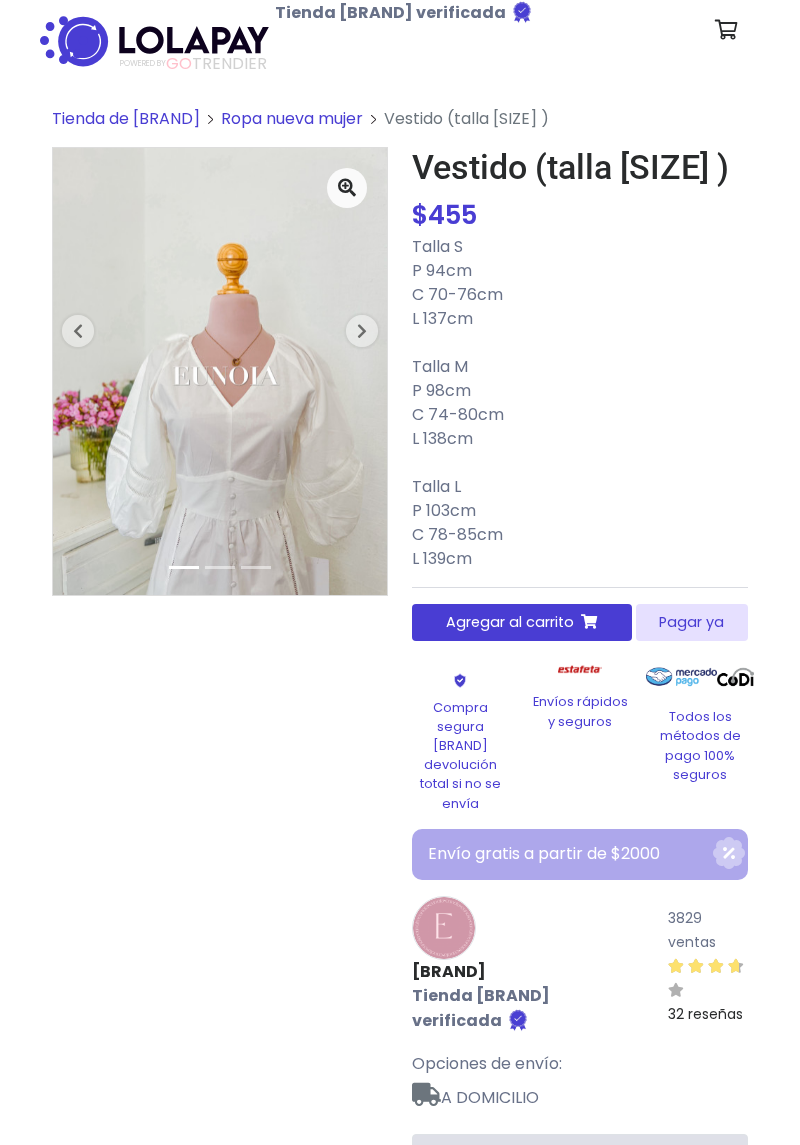 scroll, scrollTop: 0, scrollLeft: 0, axis: both 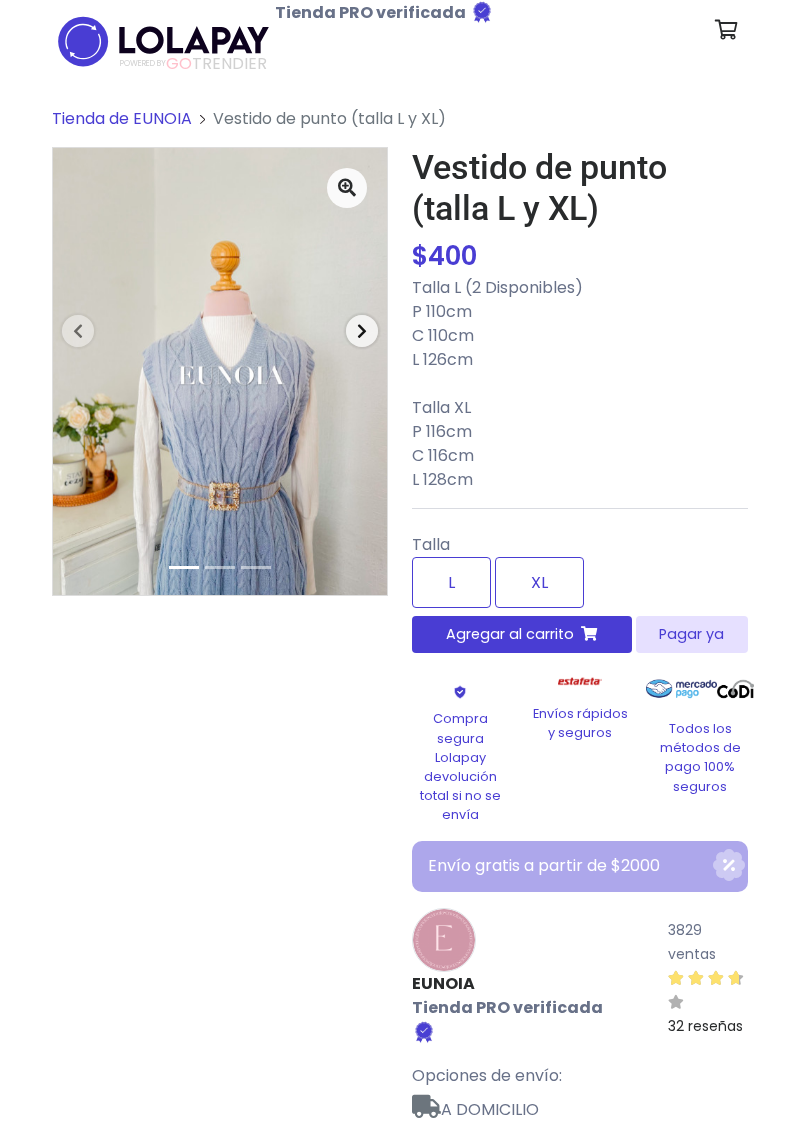 click at bounding box center (362, 331) 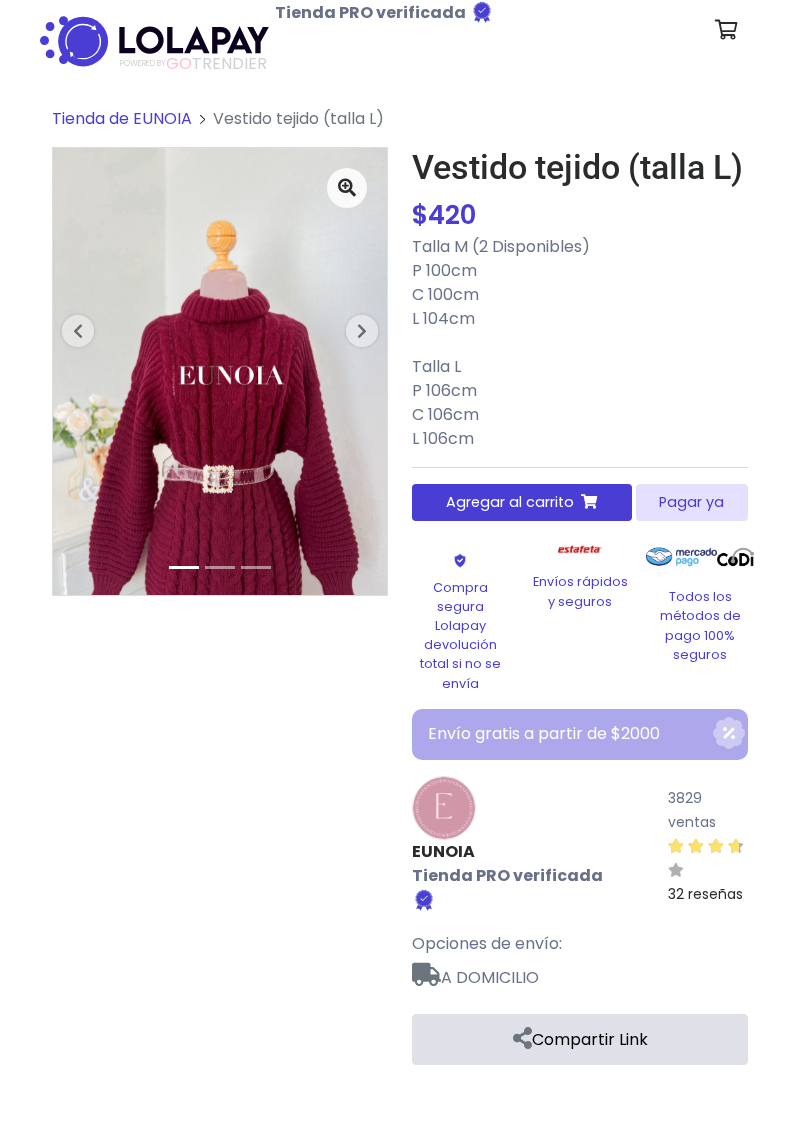 scroll, scrollTop: 0, scrollLeft: 0, axis: both 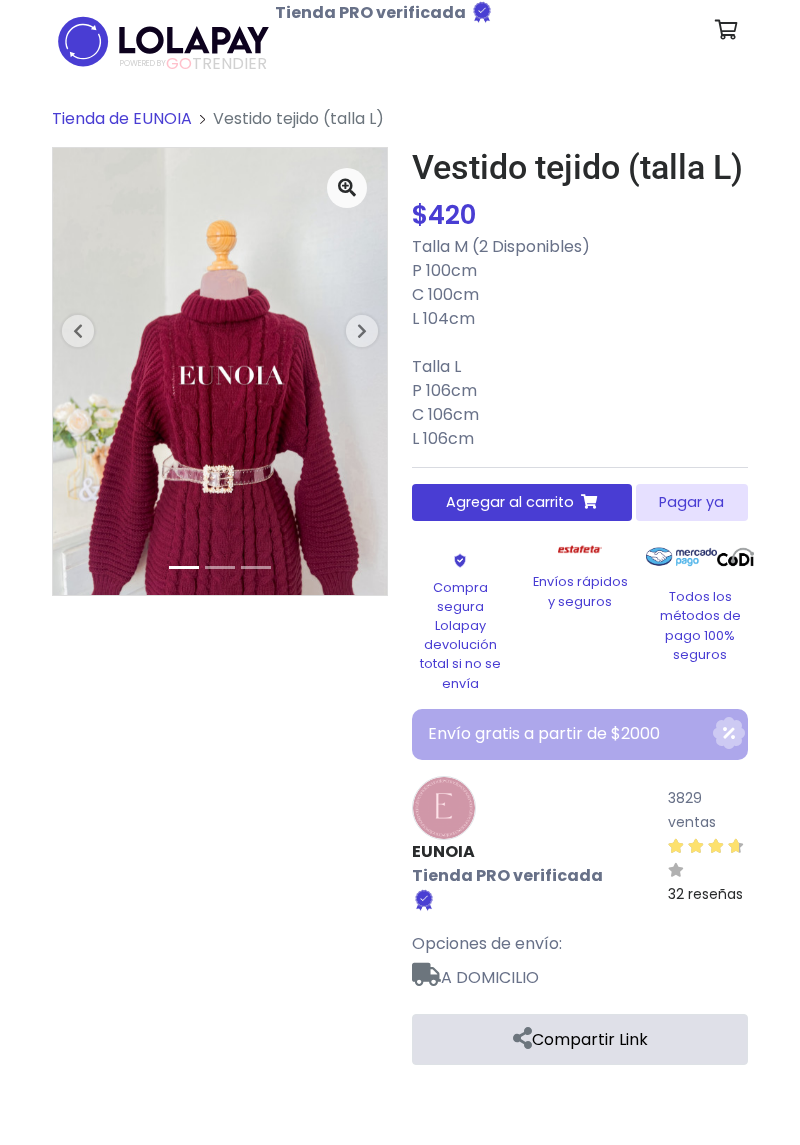 click at bounding box center (362, 331) 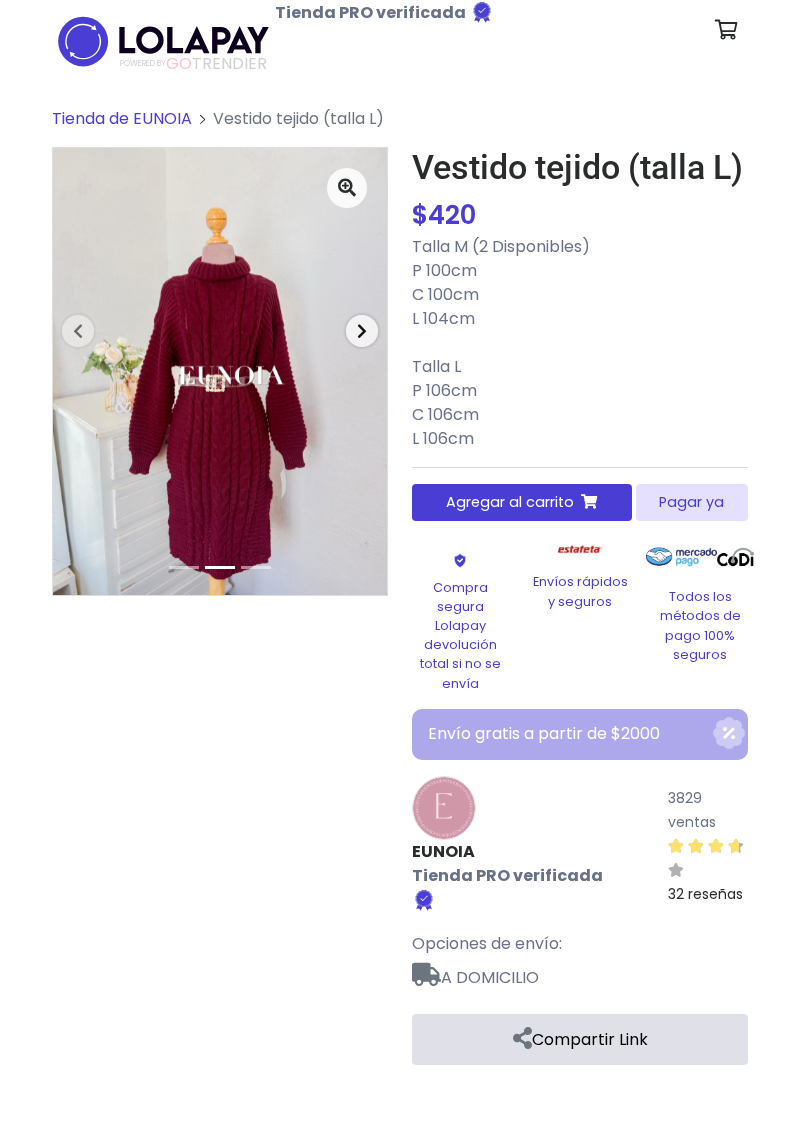 click on "Next" at bounding box center (362, 331) 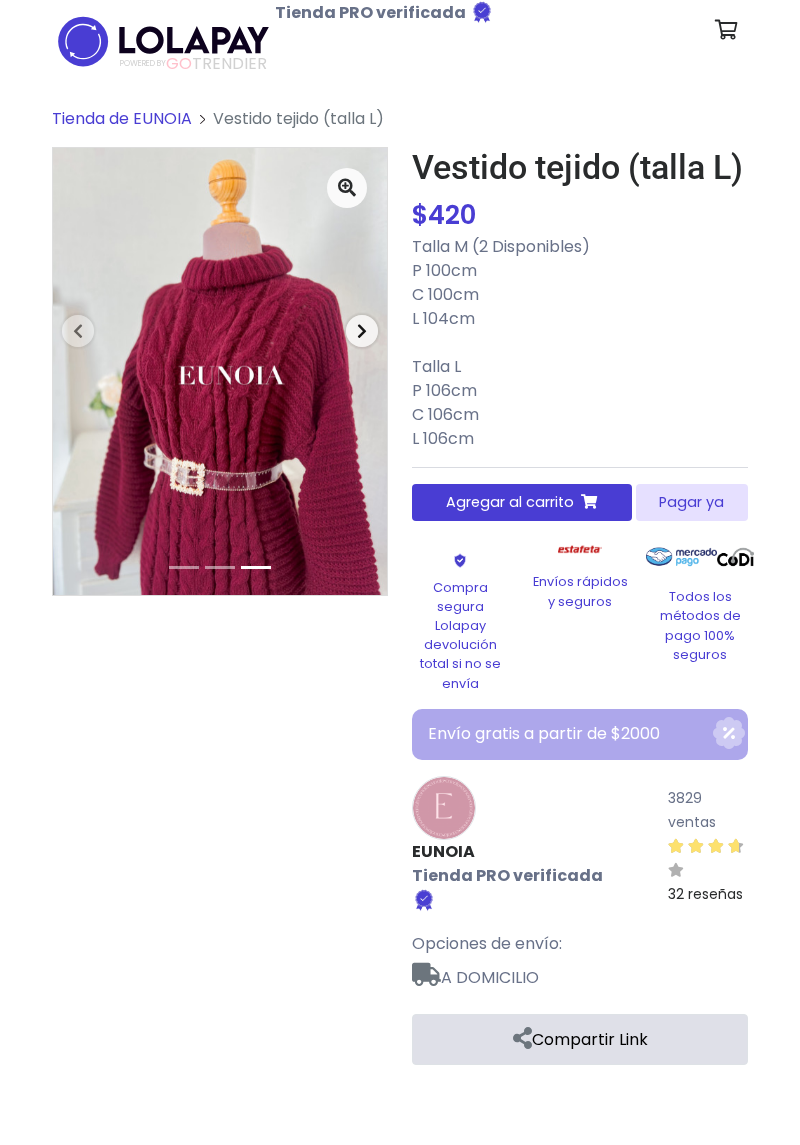 click at bounding box center (362, 331) 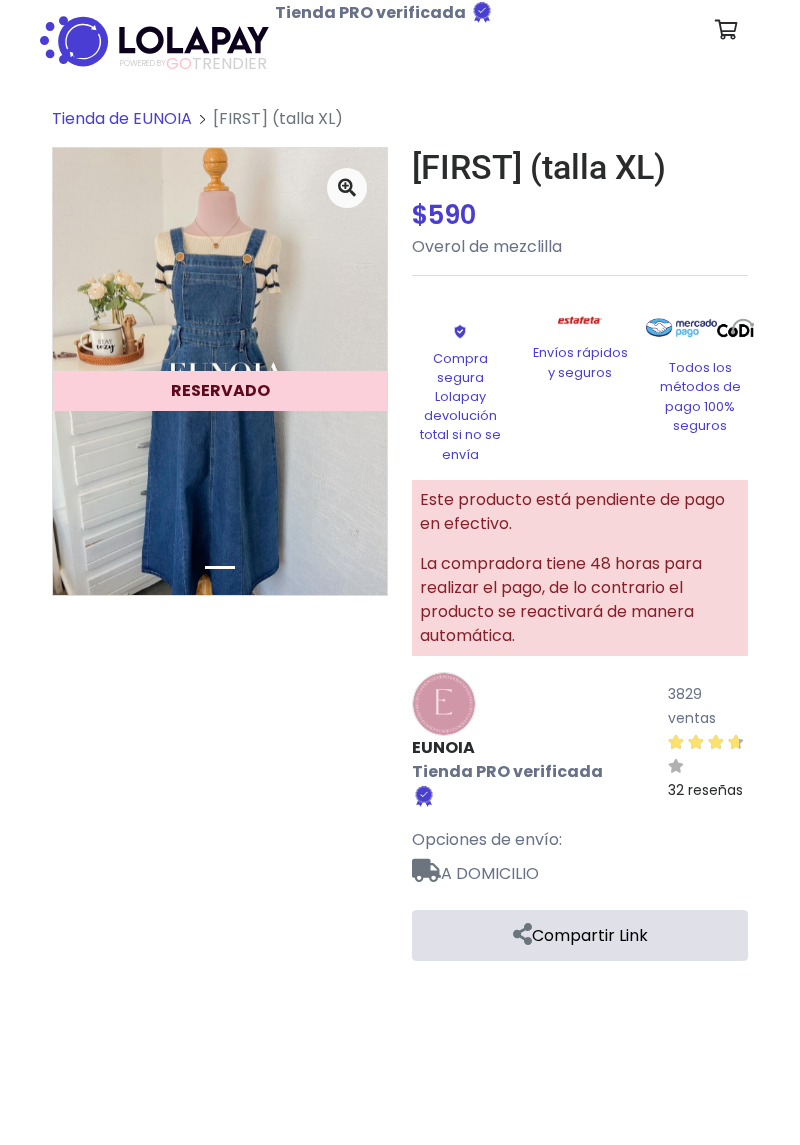 scroll, scrollTop: 0, scrollLeft: 0, axis: both 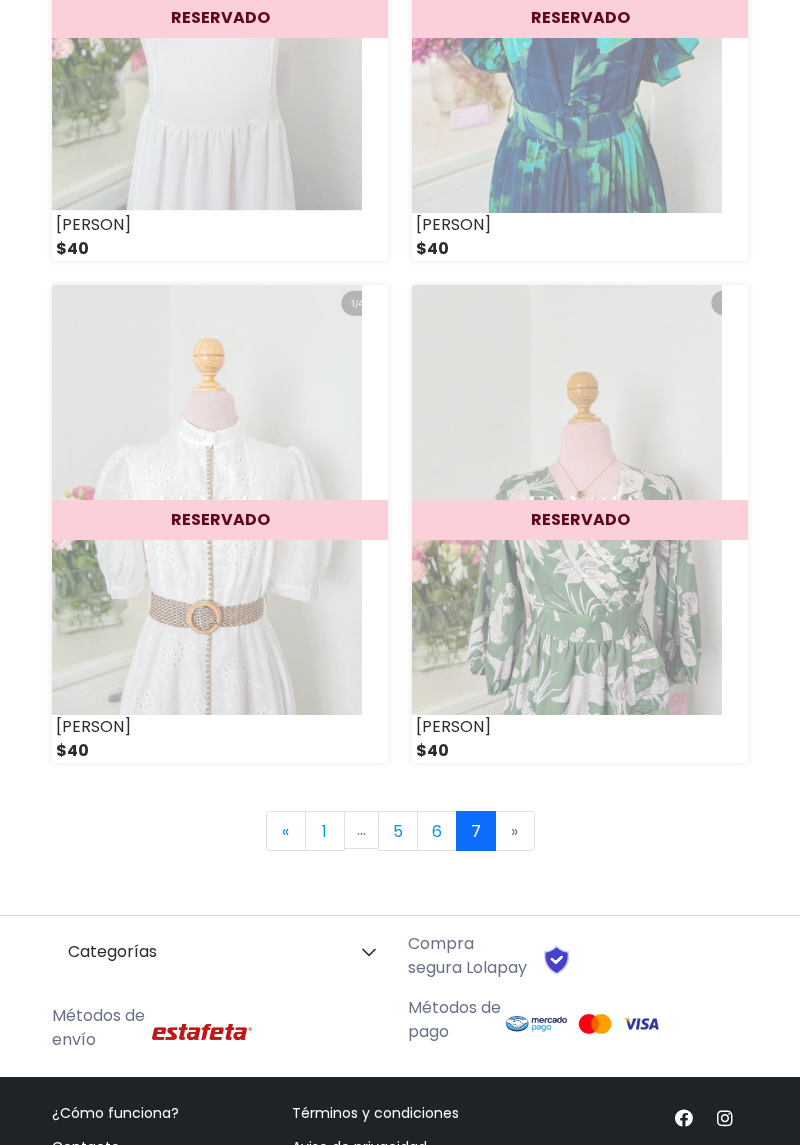 click on "»
Next" at bounding box center [515, 831] 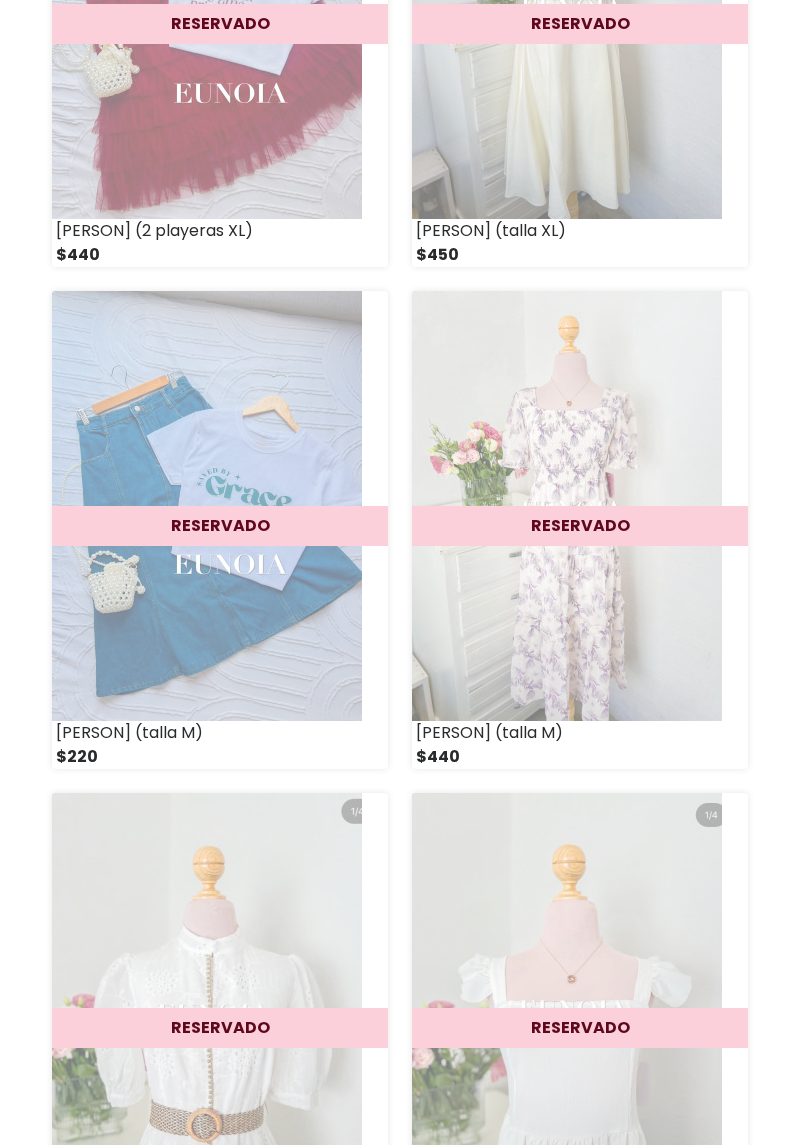 scroll, scrollTop: 0, scrollLeft: 0, axis: both 